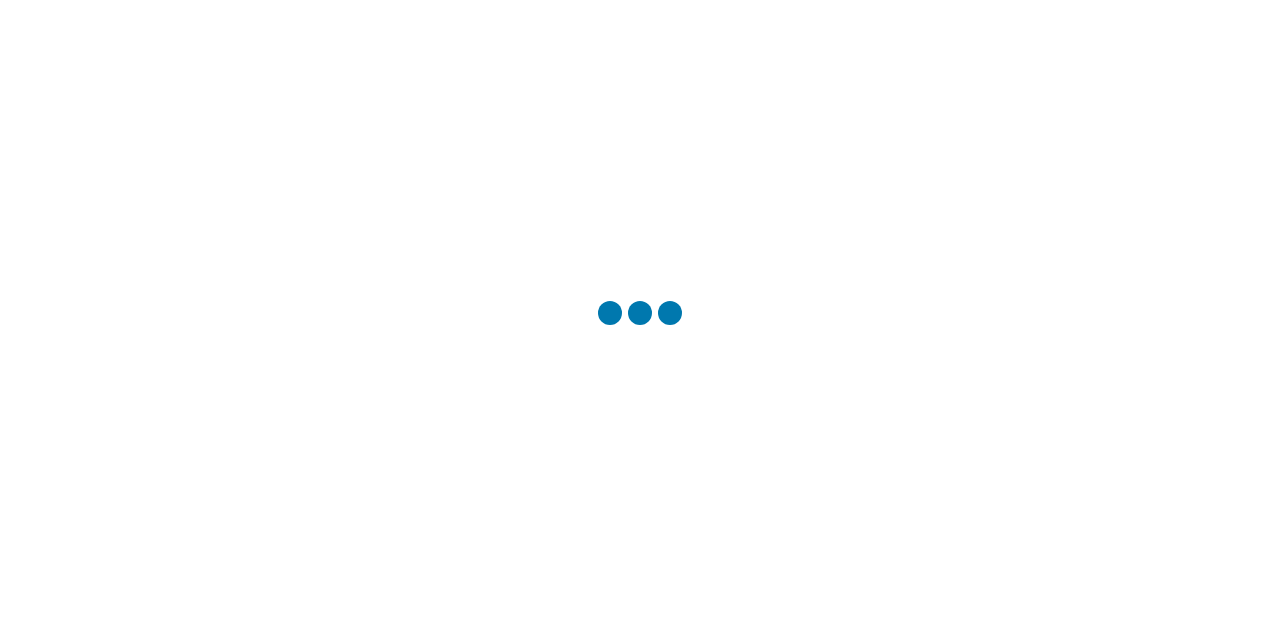 scroll, scrollTop: 0, scrollLeft: 0, axis: both 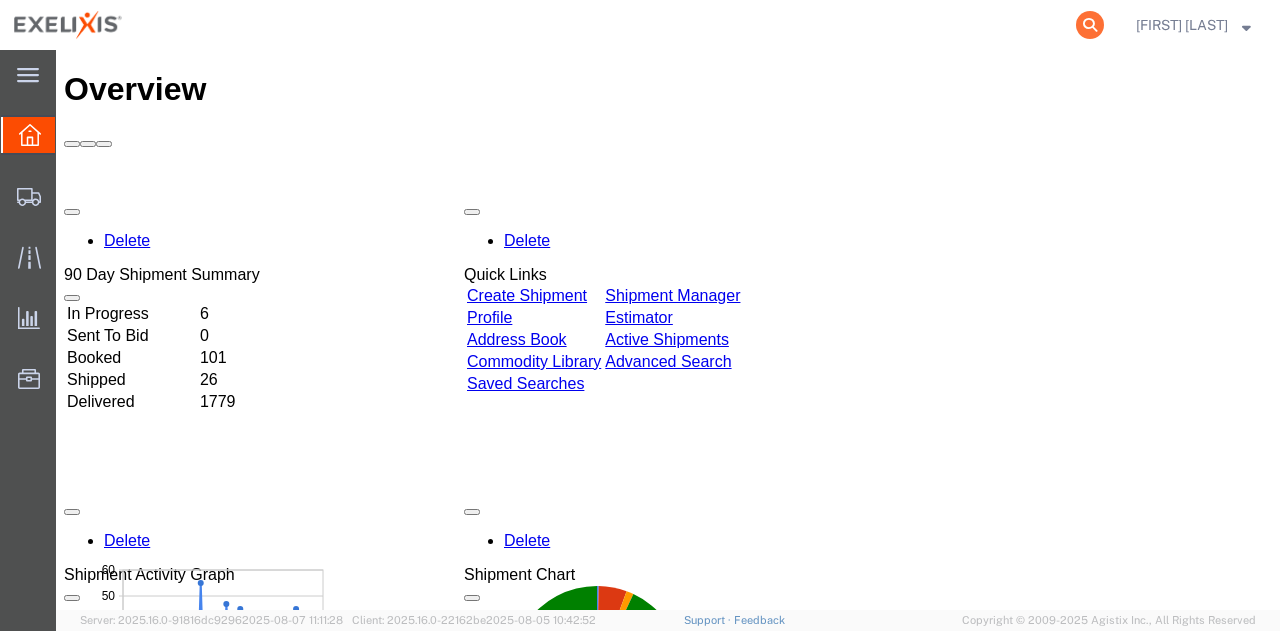 click 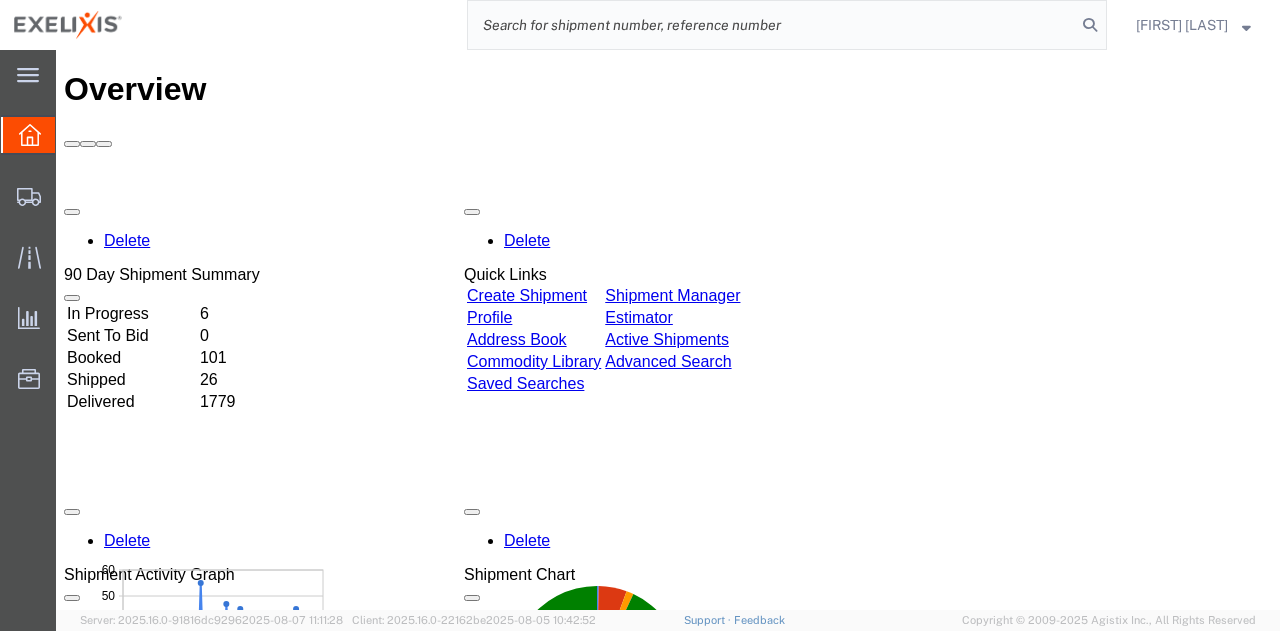 click 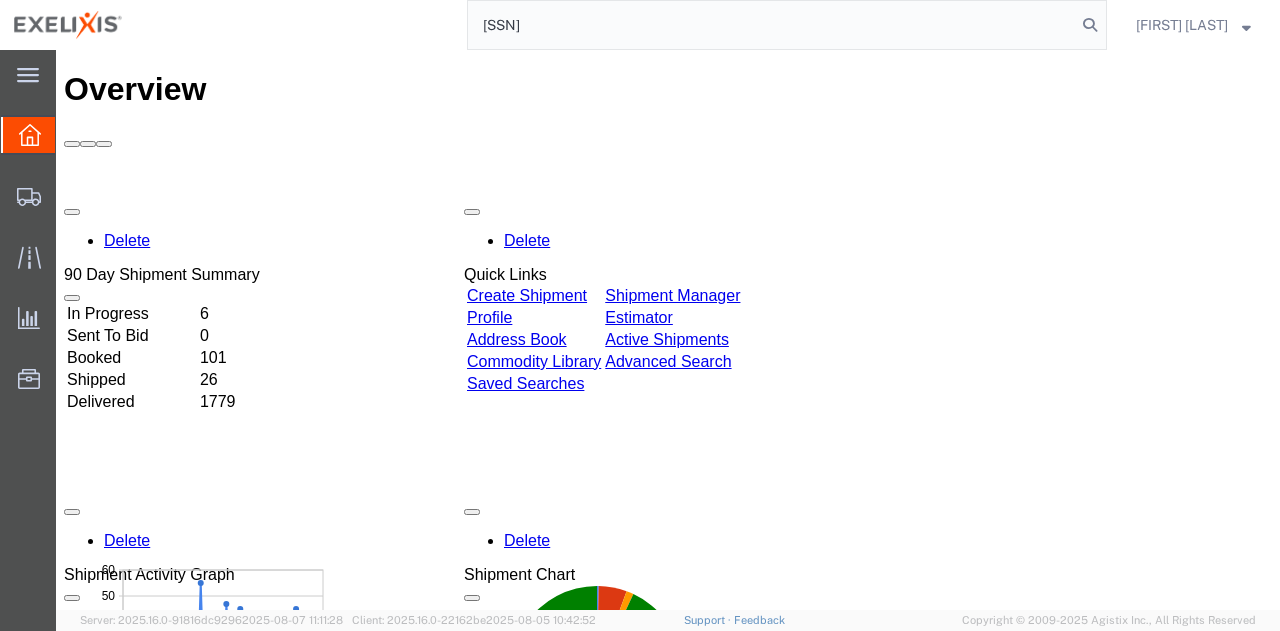 type on "[SSN]" 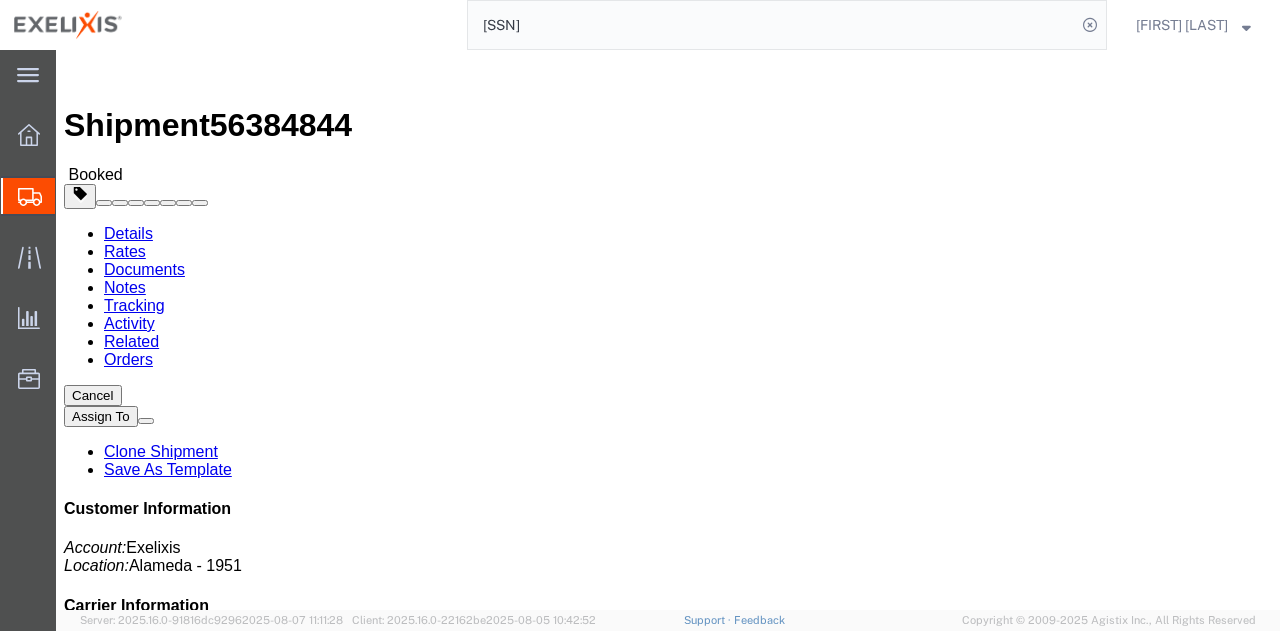 click on "Tracking" 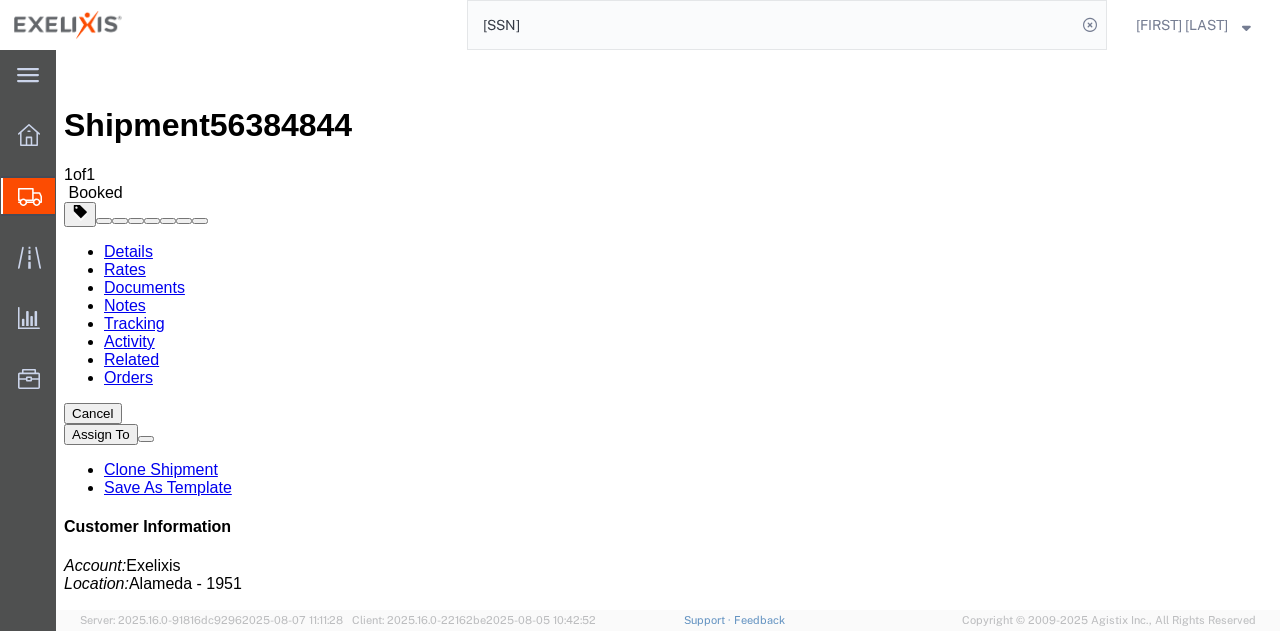 click at bounding box center (76, 70) 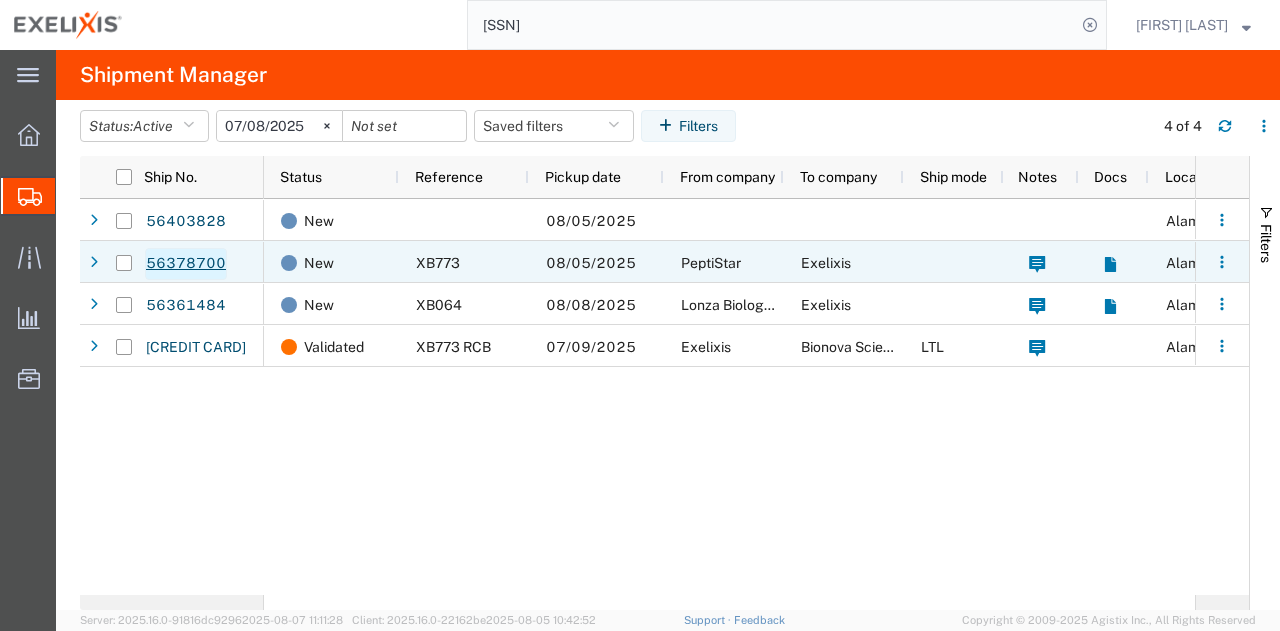 click on "56378700" 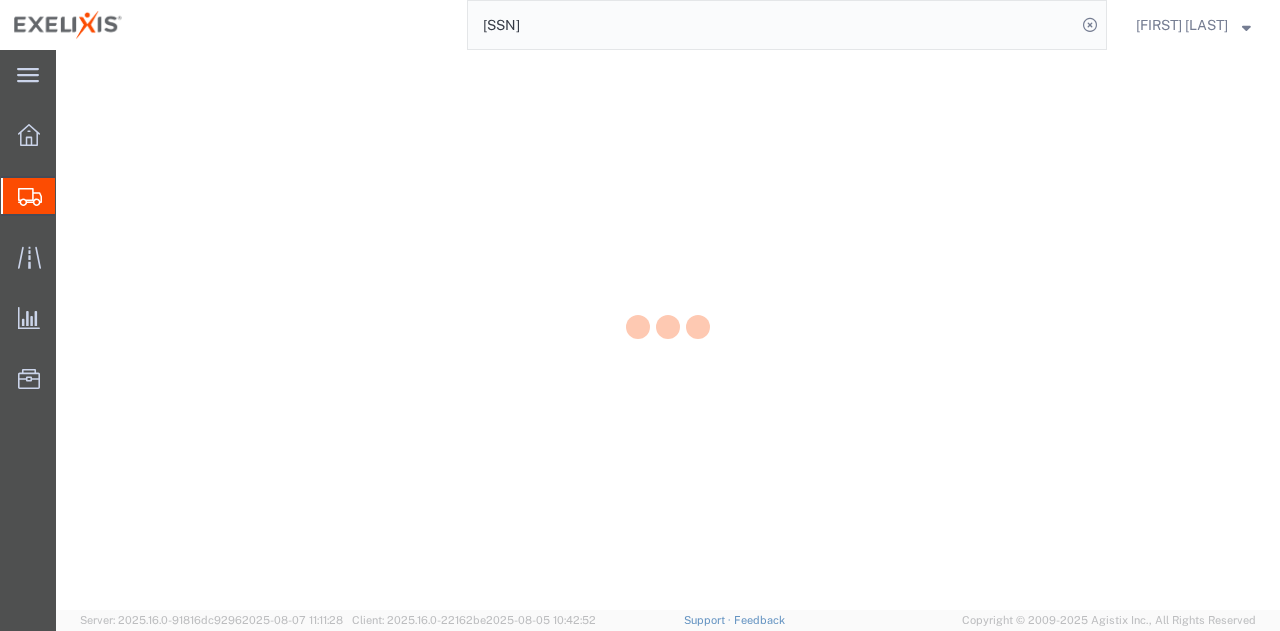 scroll, scrollTop: 0, scrollLeft: 0, axis: both 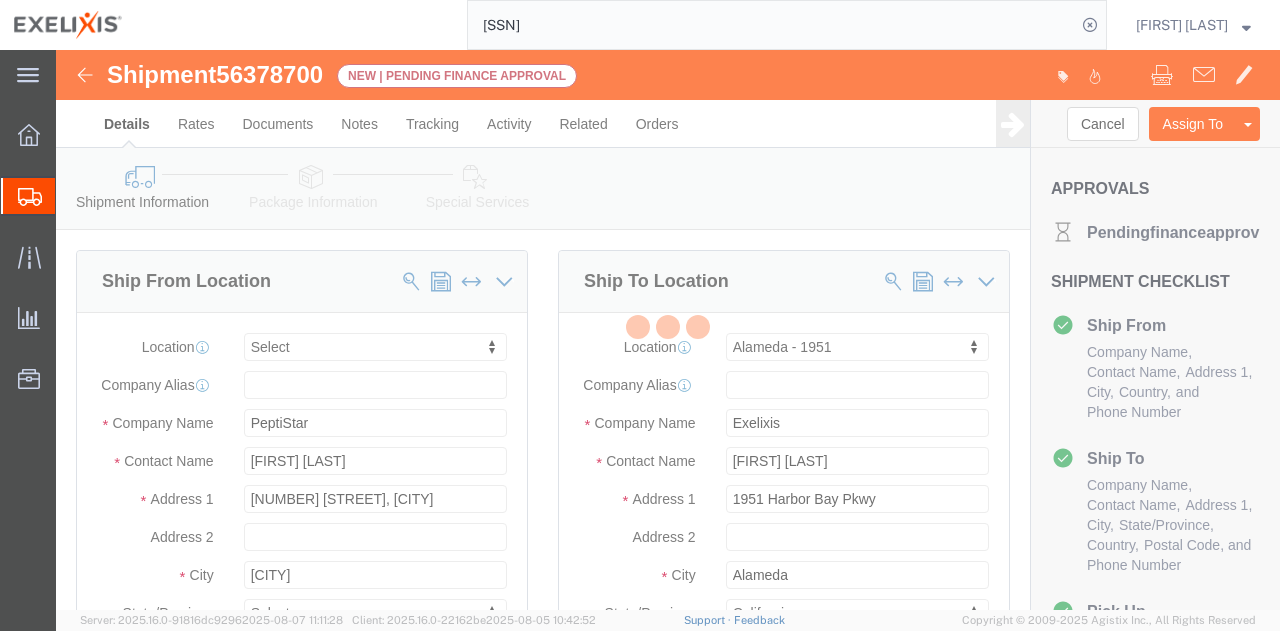 select 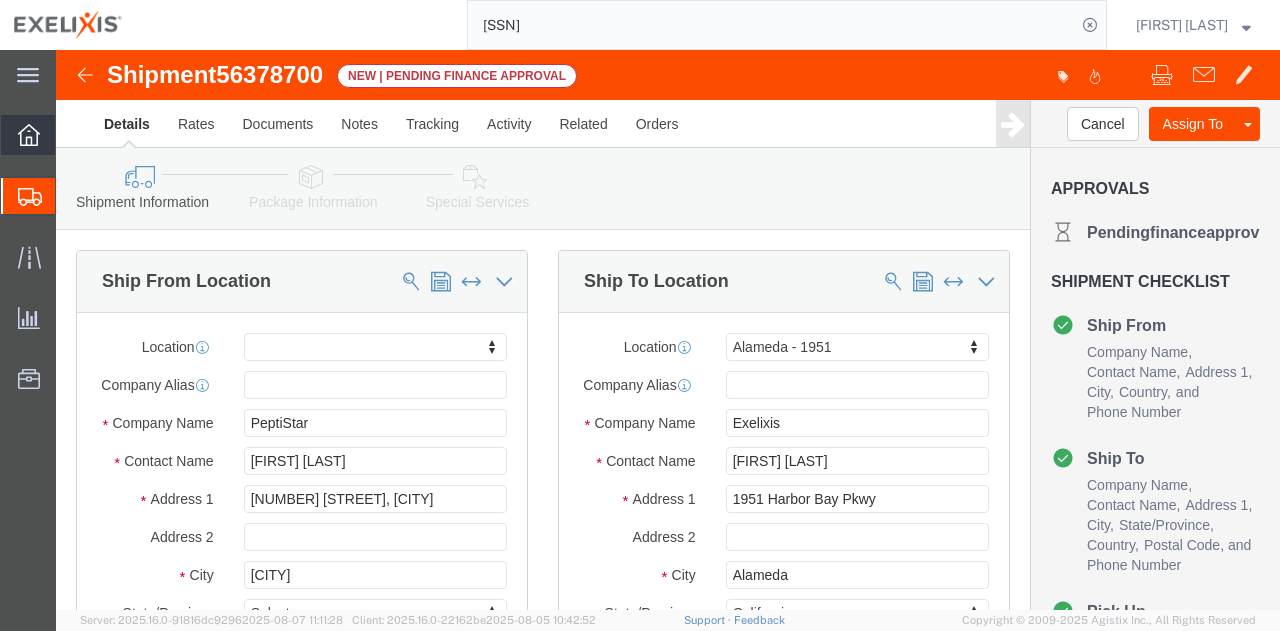 click 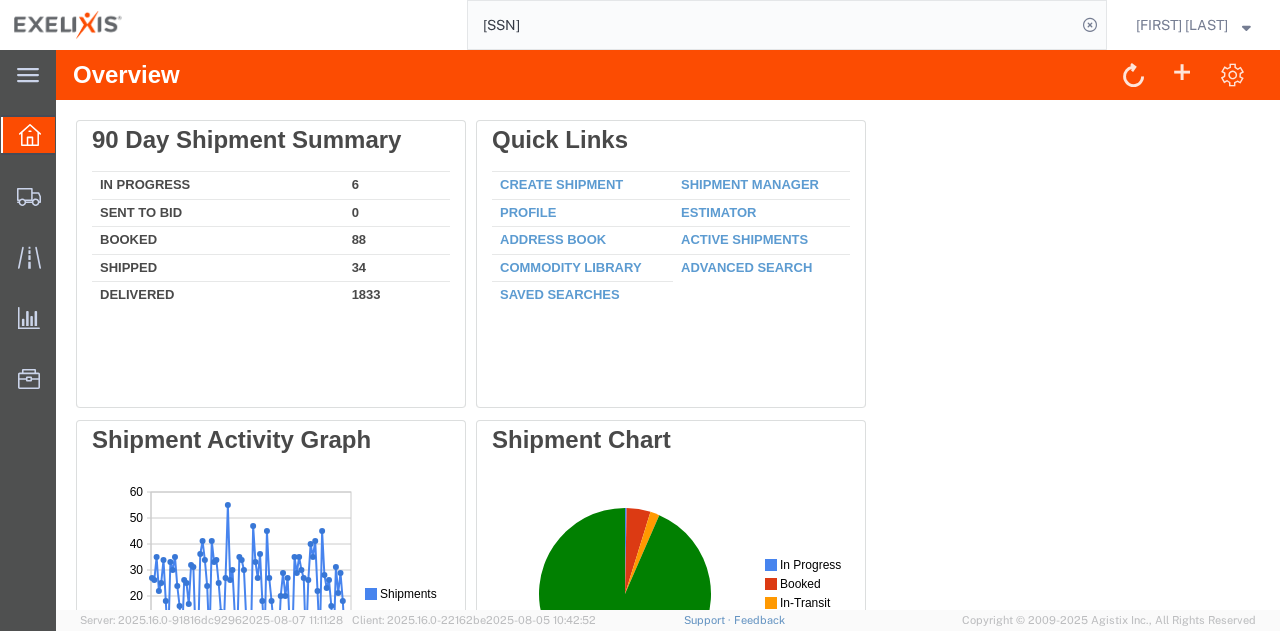 scroll, scrollTop: 0, scrollLeft: 0, axis: both 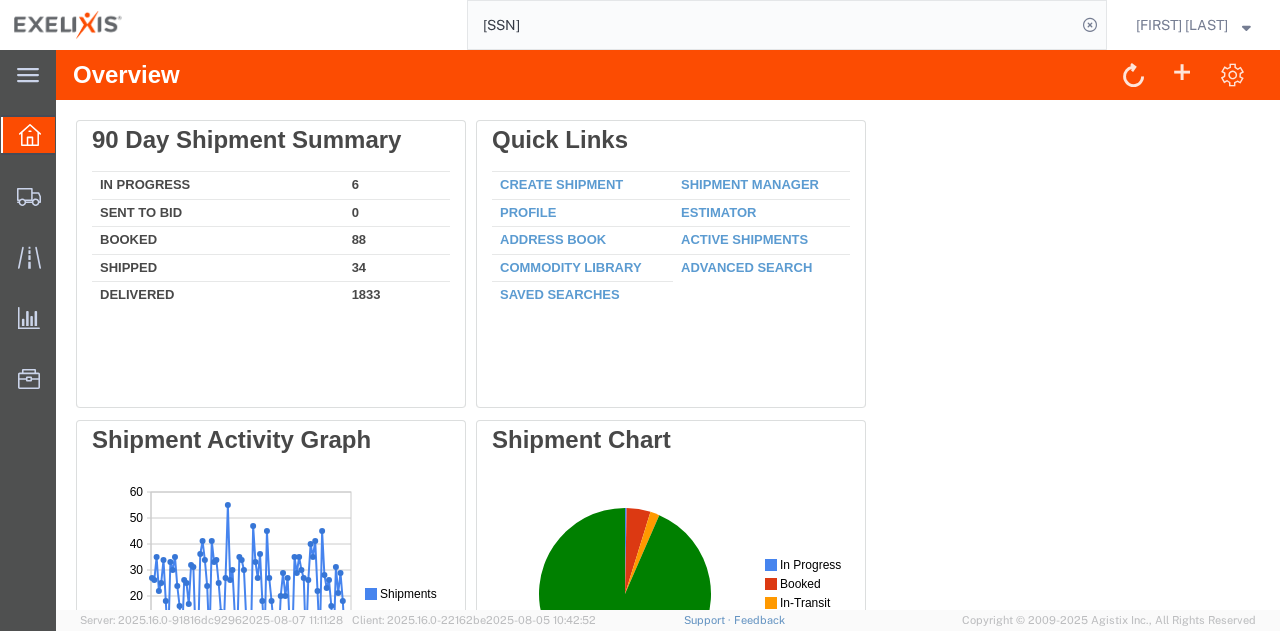 click on "[SSN]" 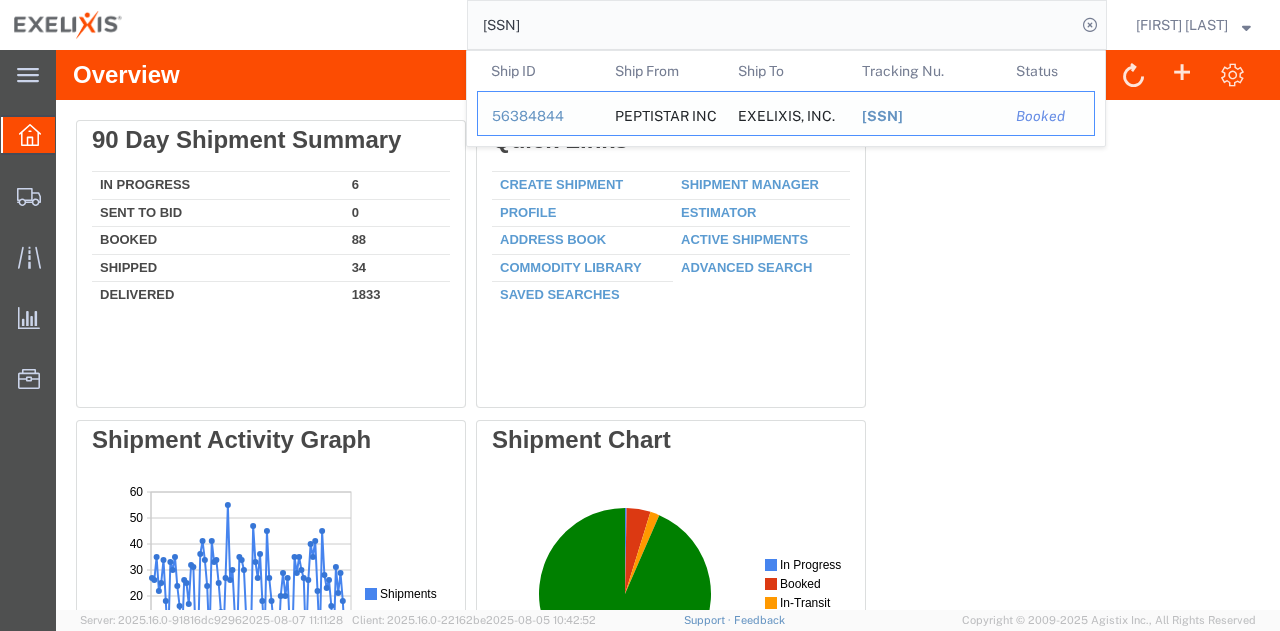 click on "56384844" at bounding box center (539, 116) 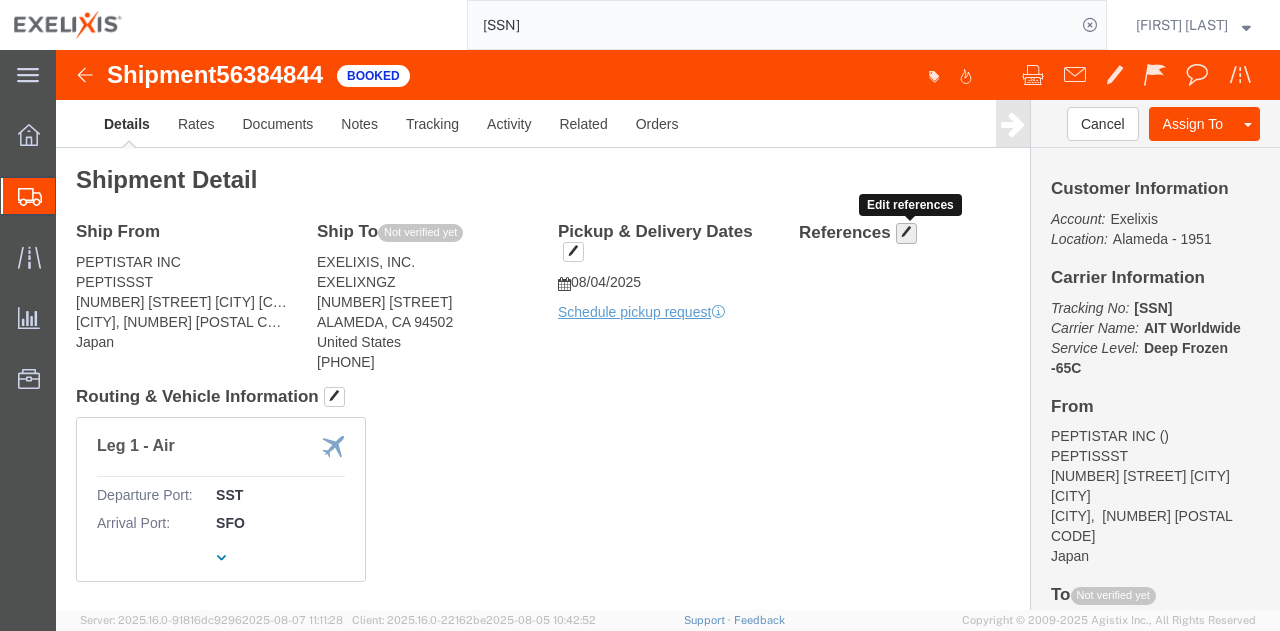click 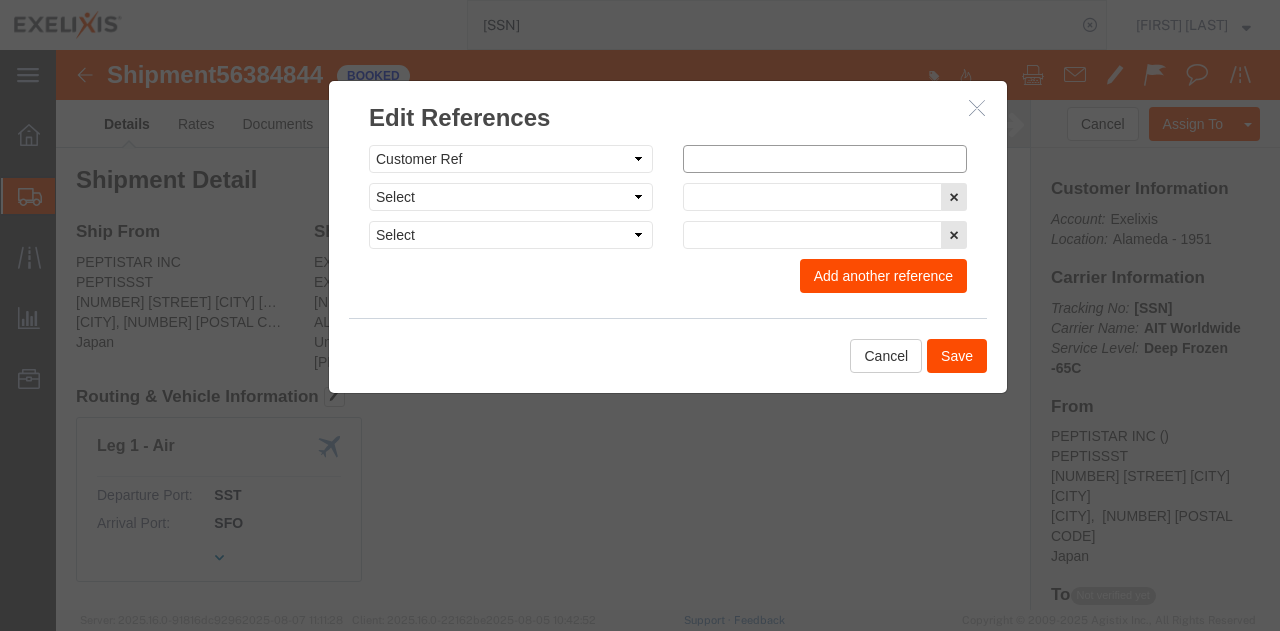 click 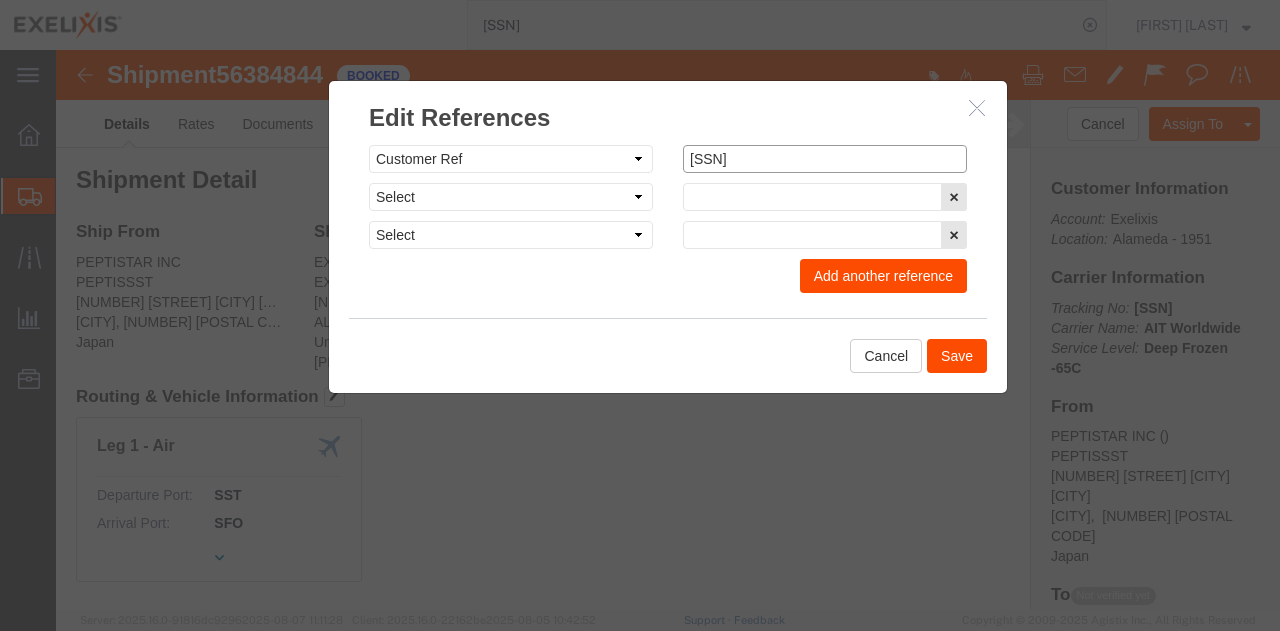 type on "[SSN]" 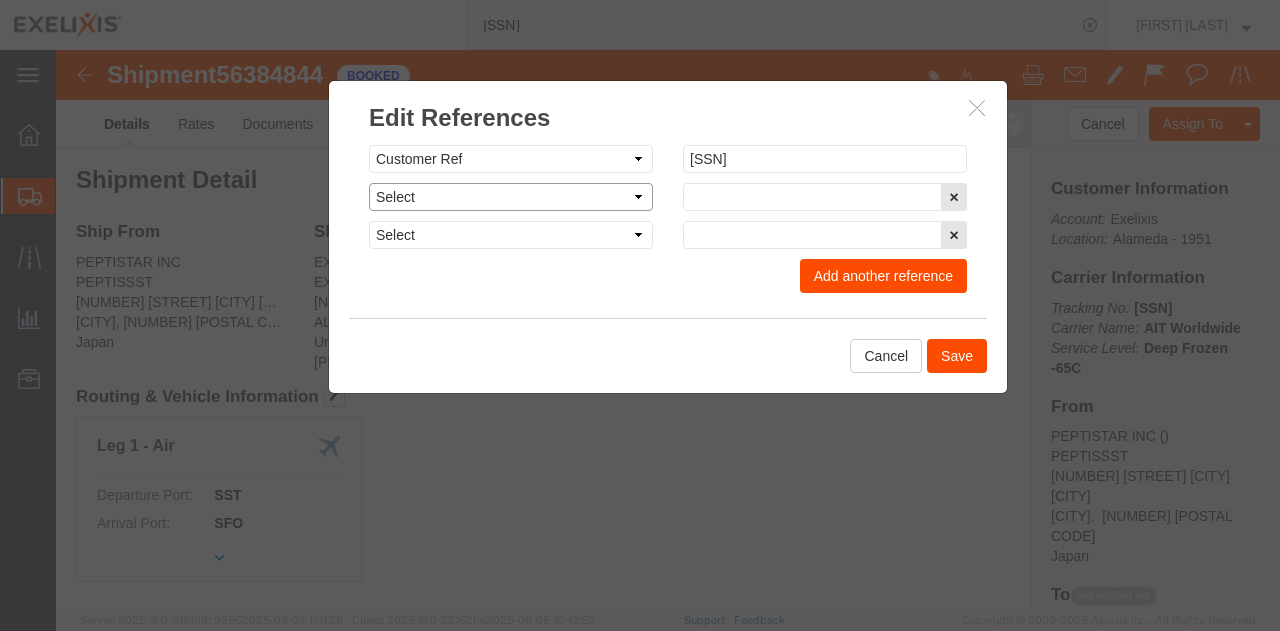 click on "Select Account Type Activity ID Airline Appointment Number ASN Batch Request # Bill Of Lading Bin Booking Number Booking Request ID Cancel Pickup Location CBP Entry No Claim Container Number Customer Ref Delivery Number Department Document No Expenditure Export Reference Flight Number General GL Code House Airway Bill Internal Requisition Invoice Number ITN No Job Number License Lloyd's Code Lot Number Master Airway Bill Master Tracking Number Material Requisition Order Number Organization Packing Slip Pickup Number Pickup Request PO Line Item No PRO # Problem File Number Project Project Number Protocol Number Purchase Order Quote Number R.M.A. Release Number Route Sales Order Seal Number Serial No Shipment Id Number Shipment Line No Study Number Task Tender ID VAT Number Vessel Name VIN Voyage Number Waybill Number Work Order" 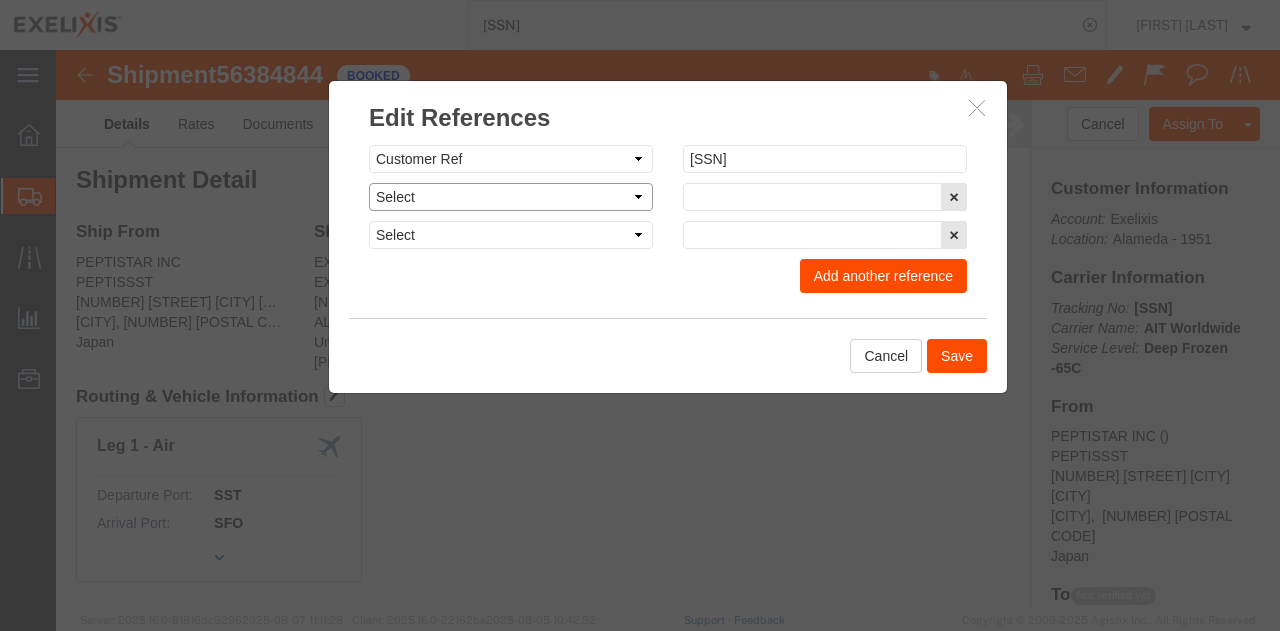 select on "ACTYP" 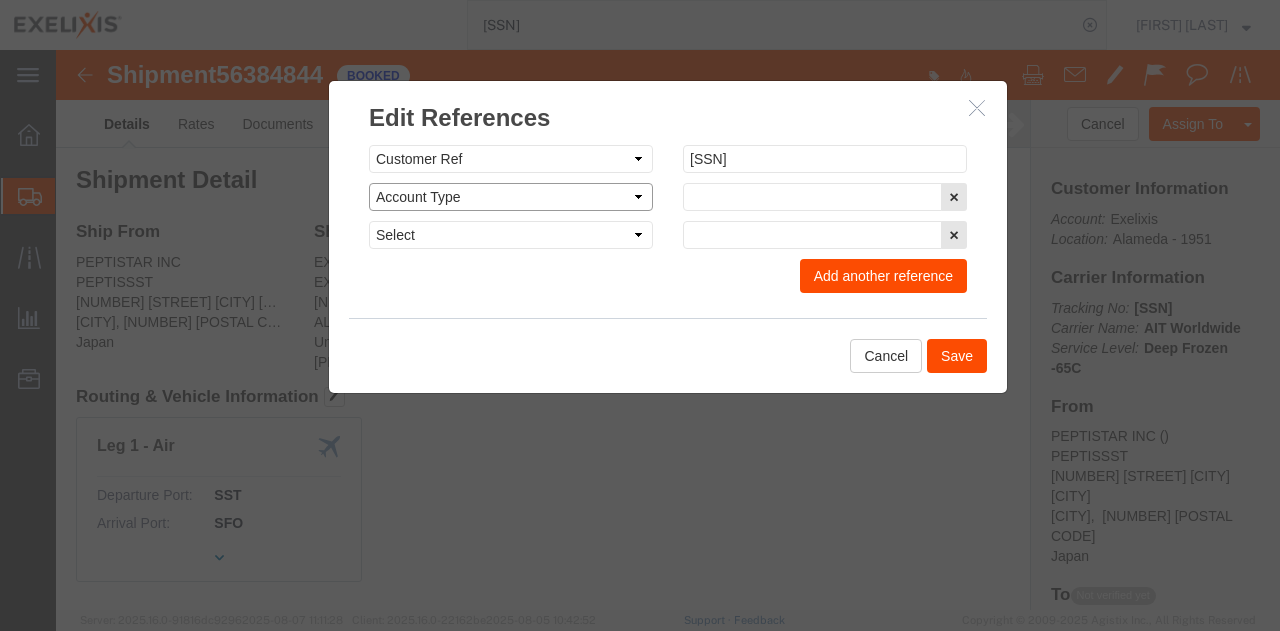 click on "Select Account Type Activity ID Airline Appointment Number ASN Batch Request # Bill Of Lading Bin Booking Number Booking Request ID Cancel Pickup Location CBP Entry No Claim Container Number Customer Ref Delivery Number Department Document No Expenditure Export Reference Flight Number General GL Code House Airway Bill Internal Requisition Invoice Number ITN No Job Number License Lloyd's Code Lot Number Master Airway Bill Master Tracking Number Material Requisition Order Number Organization Packing Slip Pickup Number Pickup Request PO Line Item No PRO # Problem File Number Project Project Number Protocol Number Purchase Order Quote Number R.M.A. Release Number Route Sales Order Seal Number Serial No Shipment Id Number Shipment Line No Study Number Task Tender ID VAT Number Vessel Name VIN Voyage Number Waybill Number Work Order" 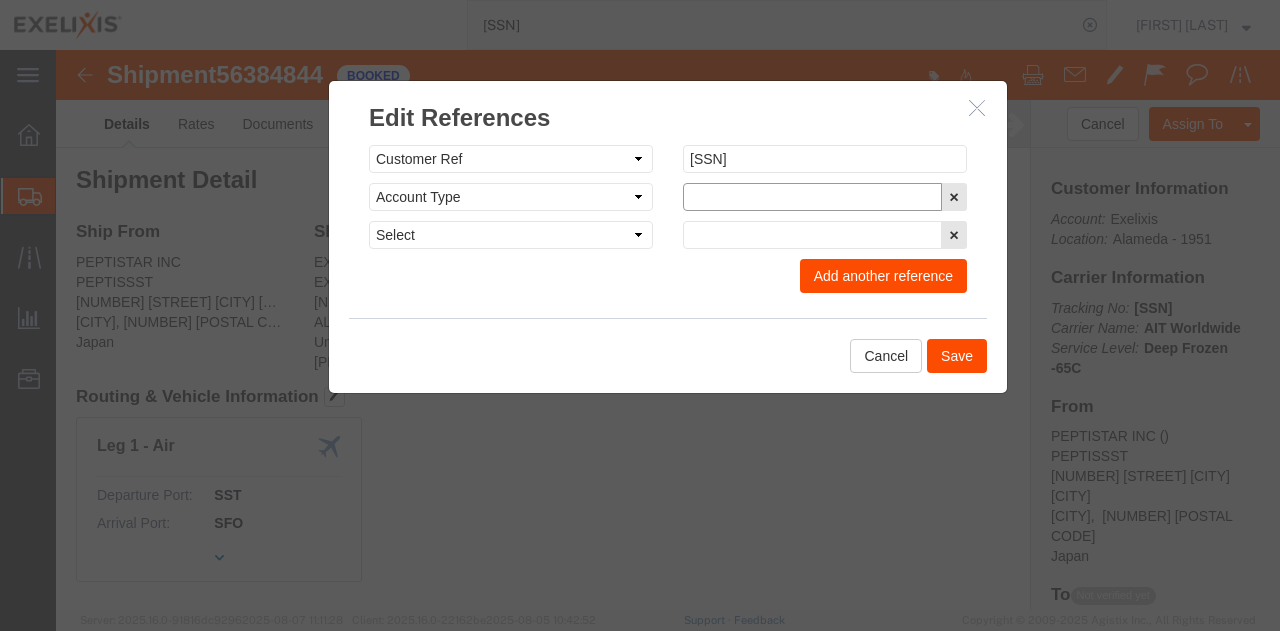 click 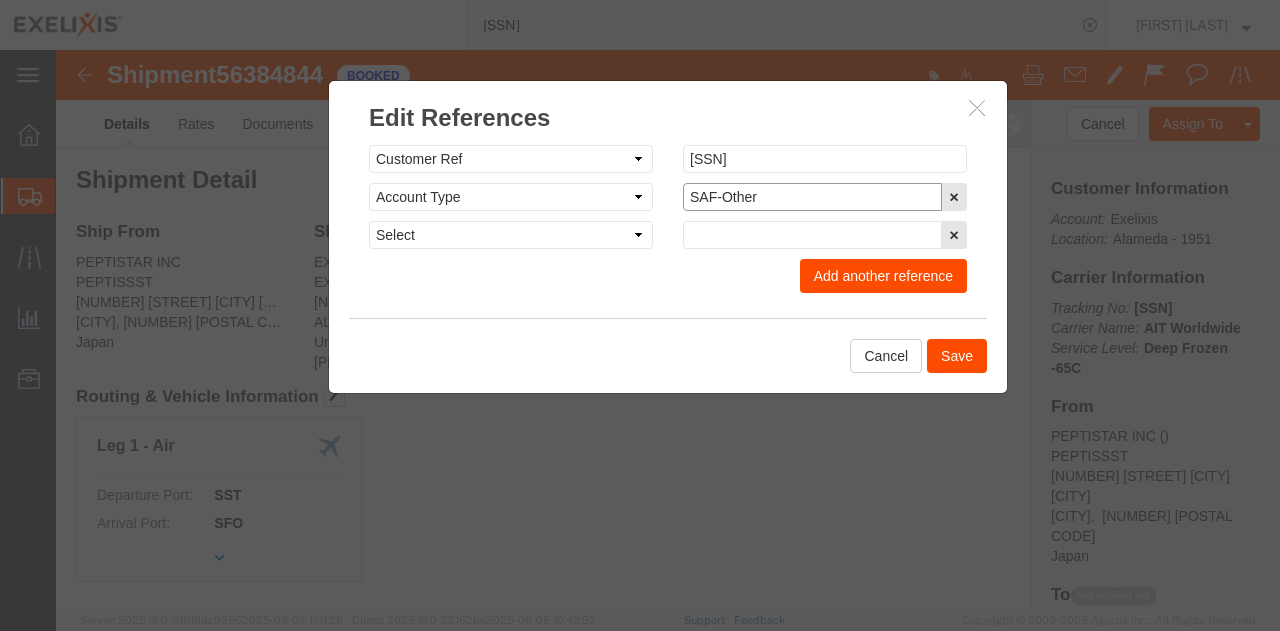 type on "SAF-Other" 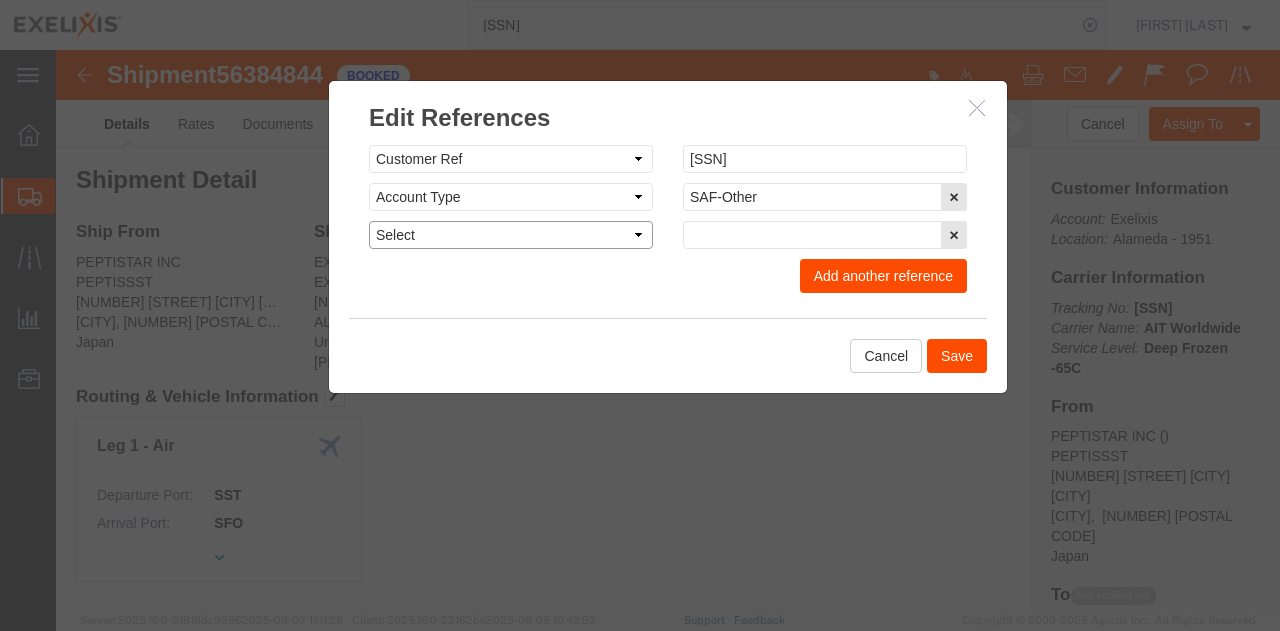 click on "Select Account Type Activity ID Airline Appointment Number ASN Batch Request # Bill Of Lading Bin Booking Number Booking Request ID Cancel Pickup Location CBP Entry No Claim Container Number Customer Ref Delivery Number Department Document No Expenditure Export Reference Flight Number General GL Code House Airway Bill Internal Requisition Invoice Number ITN No Job Number License Lloyd's Code Lot Number Master Airway Bill Master Tracking Number Material Requisition Order Number Organization Packing Slip Pickup Number Pickup Request PO Line Item No PRO # Problem File Number Project Project Number Protocol Number Purchase Order Quote Number R.M.A. Release Number Route Sales Order Seal Number Serial No Shipment Id Number Shipment Line No Study Number Task Tender ID VAT Number Vessel Name VIN Voyage Number Waybill Number Work Order" 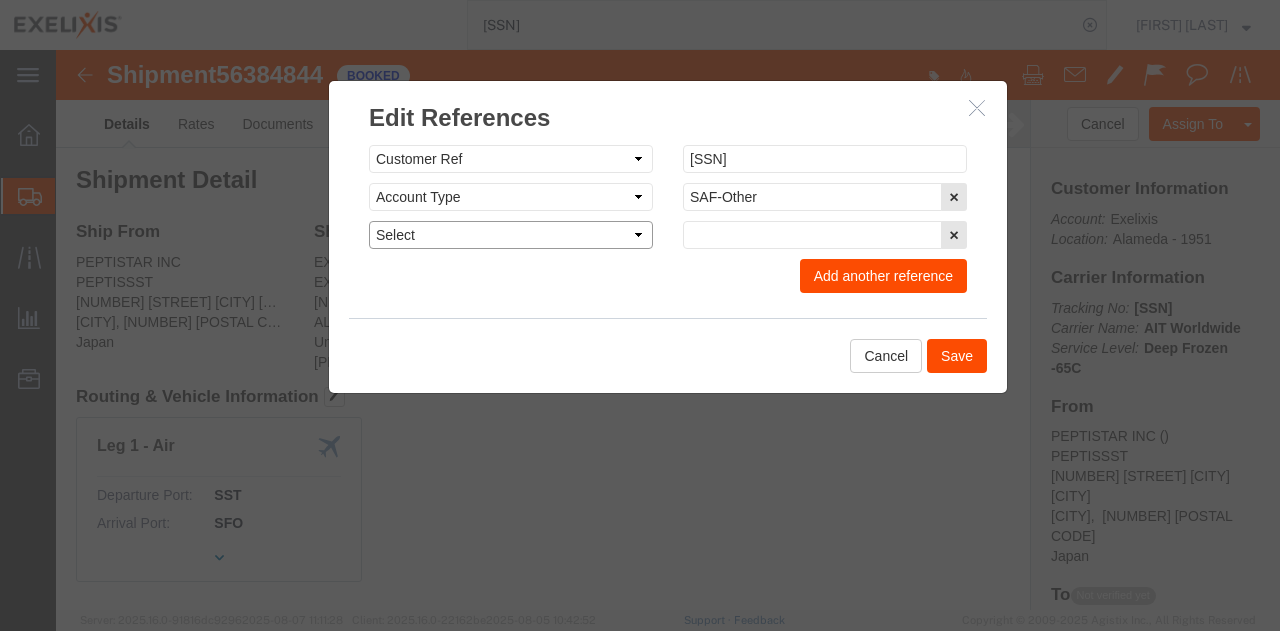 select on "BOL" 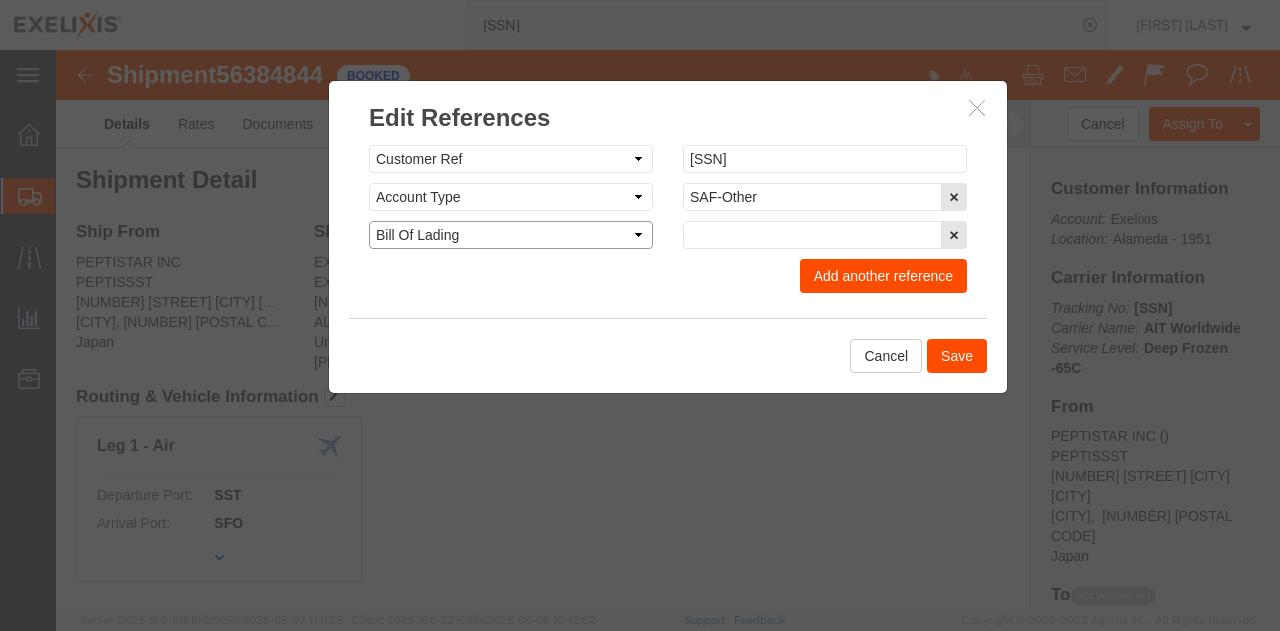 click on "Select Account Type Activity ID Airline Appointment Number ASN Batch Request # Bill Of Lading Bin Booking Number Booking Request ID Cancel Pickup Location CBP Entry No Claim Container Number Customer Ref Delivery Number Department Document No Expenditure Export Reference Flight Number General GL Code House Airway Bill Internal Requisition Invoice Number ITN No Job Number License Lloyd's Code Lot Number Master Airway Bill Master Tracking Number Material Requisition Order Number Organization Packing Slip Pickup Number Pickup Request PO Line Item No PRO # Problem File Number Project Project Number Protocol Number Purchase Order Quote Number R.M.A. Release Number Route Sales Order Seal Number Serial No Shipment Id Number Shipment Line No Study Number Task Tender ID VAT Number Vessel Name VIN Voyage Number Waybill Number Work Order" 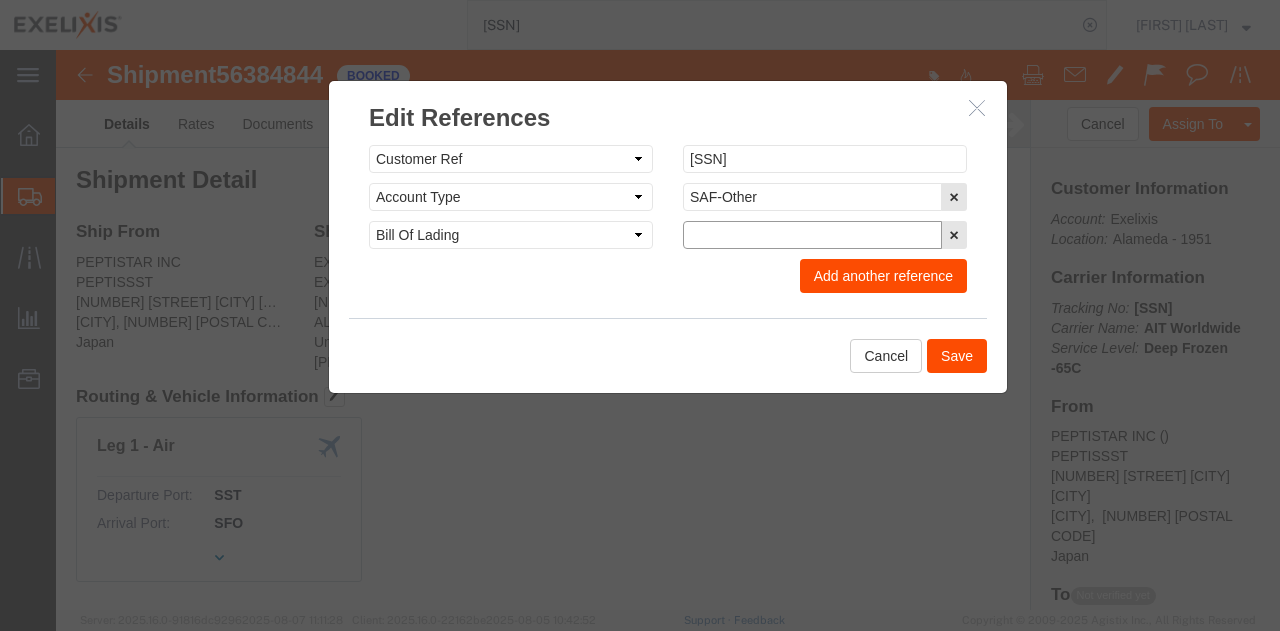paste on "[CREDIT CARD]" 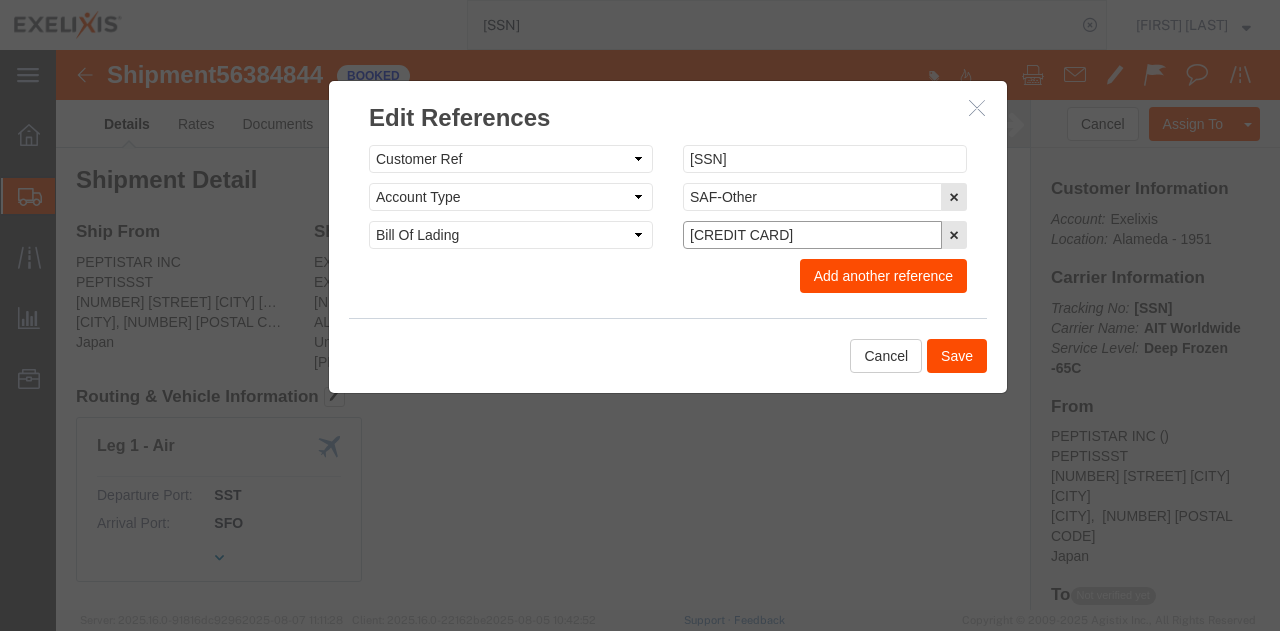 type on "[CREDIT CARD]" 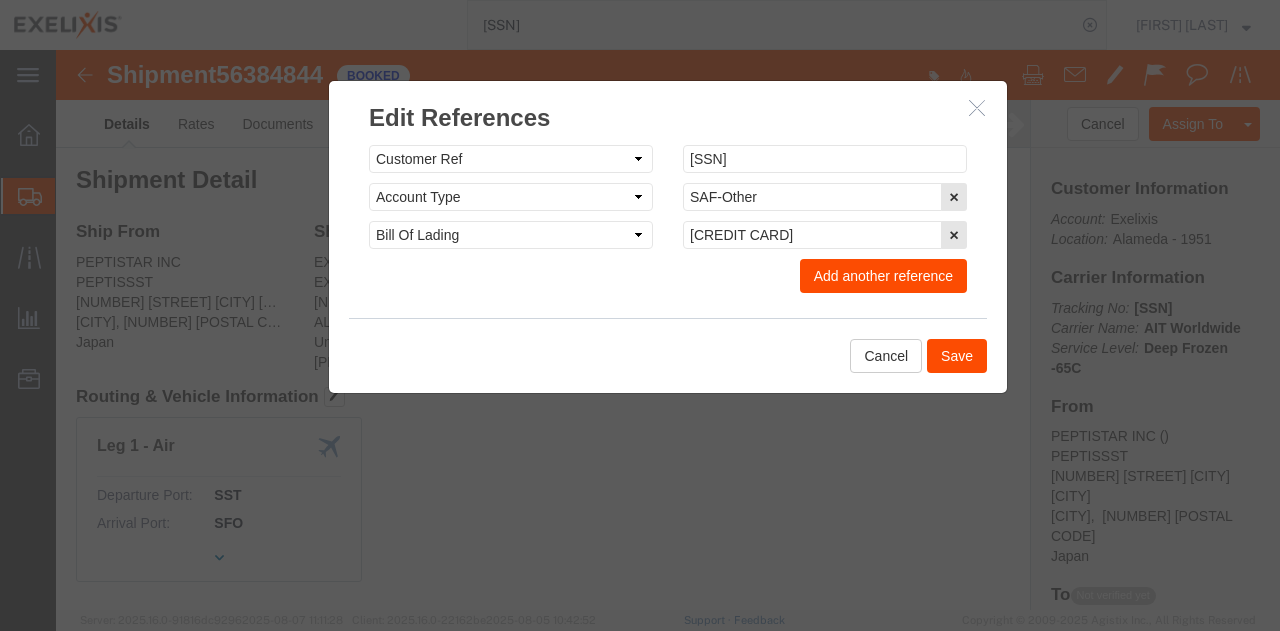 click on "Add another reference" 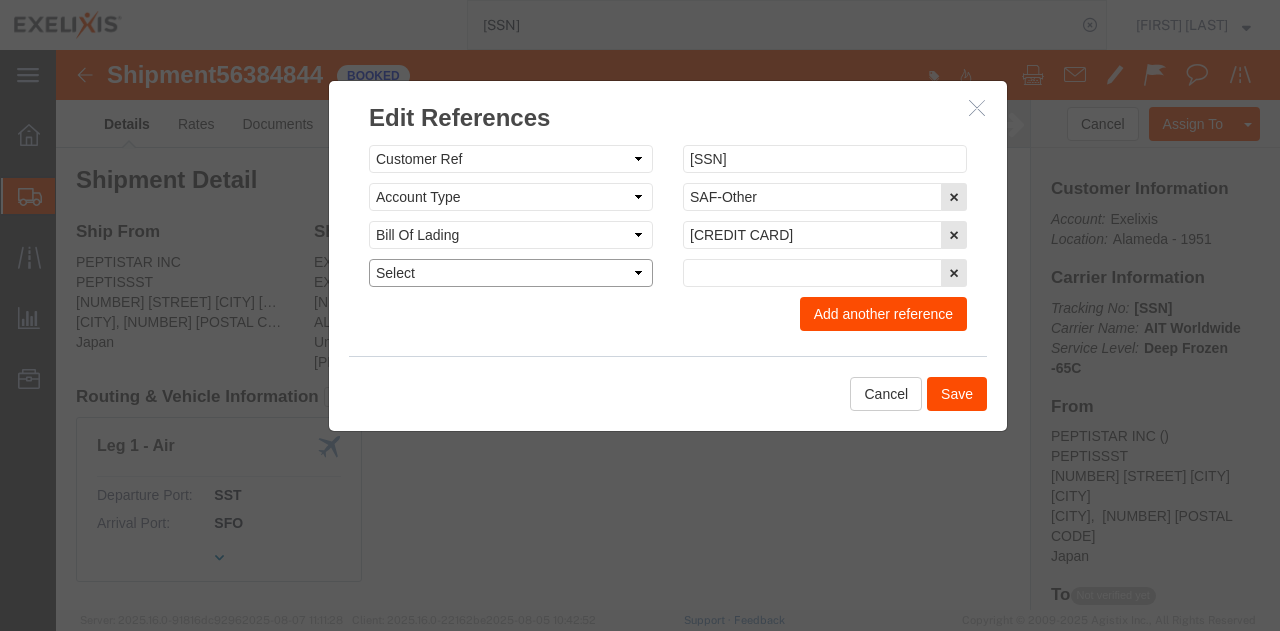 click on "Select Account Type Activity ID Airline Appointment Number ASN Batch Request # Bill Of Lading Bin Booking Number Booking Request ID Cancel Pickup Location CBP Entry No Claim Container Number Customer Ref Delivery Number Department Document No Expenditure Export Reference Flight Number General GL Code House Airway Bill Internal Requisition Invoice Number ITN No Job Number License Lloyd's Code Lot Number Master Airway Bill Master Tracking Number Material Requisition Order Number Organization Packing Slip Pickup Number Pickup Request PO Line Item No PRO # Problem File Number Project Project Number Protocol Number Purchase Order Quote Number R.M.A. Release Number Route Sales Order Seal Number Serial No Shipment Id Number Shipment Line No Study Number Task Tender ID VAT Number Vessel Name VIN Voyage Number Waybill Number Work Order" 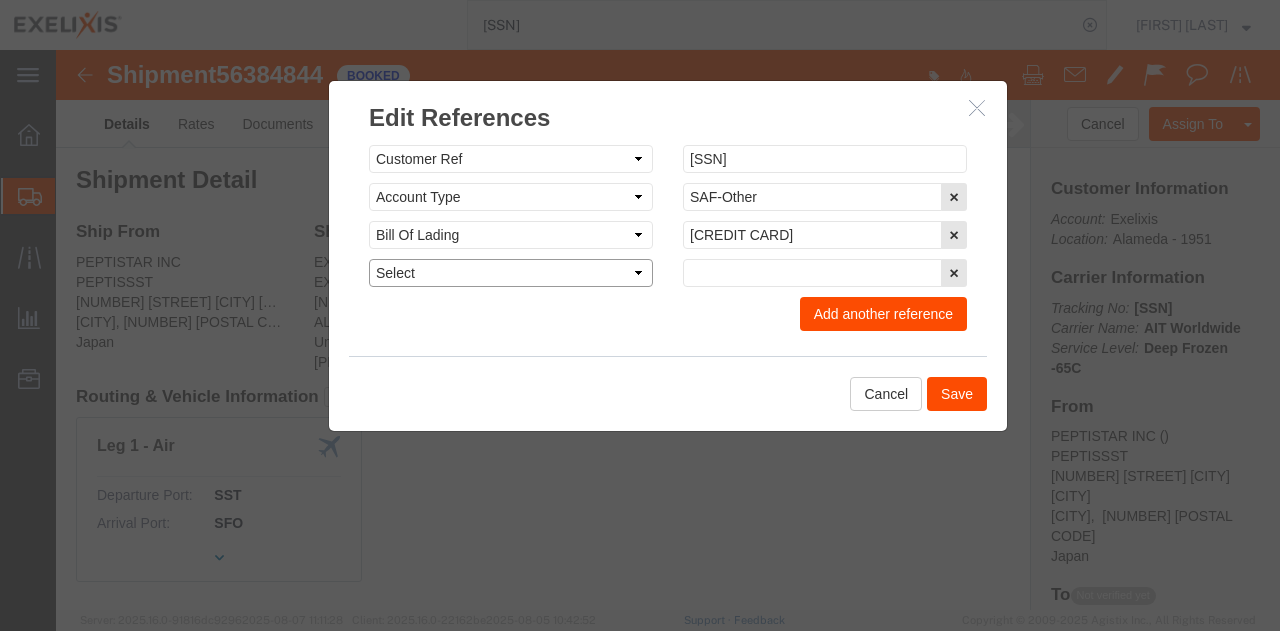 select on "DEPT" 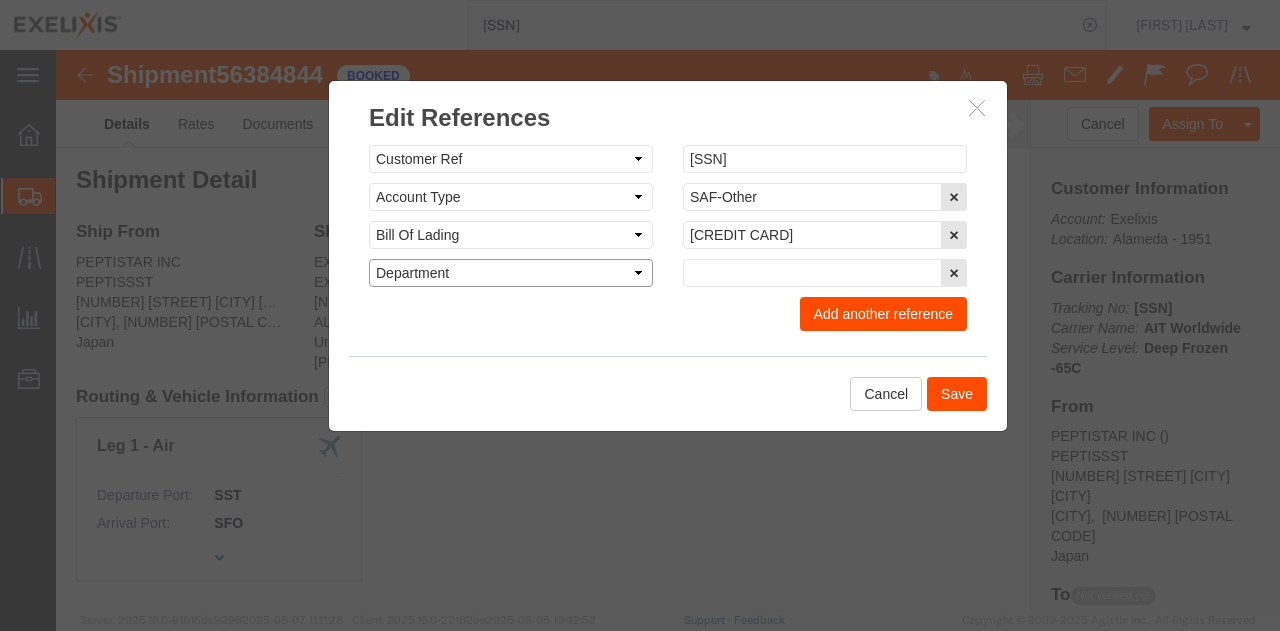 click on "Select Account Type Activity ID Airline Appointment Number ASN Batch Request # Bill Of Lading Bin Booking Number Booking Request ID Cancel Pickup Location CBP Entry No Claim Container Number Customer Ref Delivery Number Department Document No Expenditure Export Reference Flight Number General GL Code House Airway Bill Internal Requisition Invoice Number ITN No Job Number License Lloyd's Code Lot Number Master Airway Bill Master Tracking Number Material Requisition Order Number Organization Packing Slip Pickup Number Pickup Request PO Line Item No PRO # Problem File Number Project Project Number Protocol Number Purchase Order Quote Number R.M.A. Release Number Route Sales Order Seal Number Serial No Shipment Id Number Shipment Line No Study Number Task Tender ID VAT Number Vessel Name VIN Voyage Number Waybill Number Work Order" 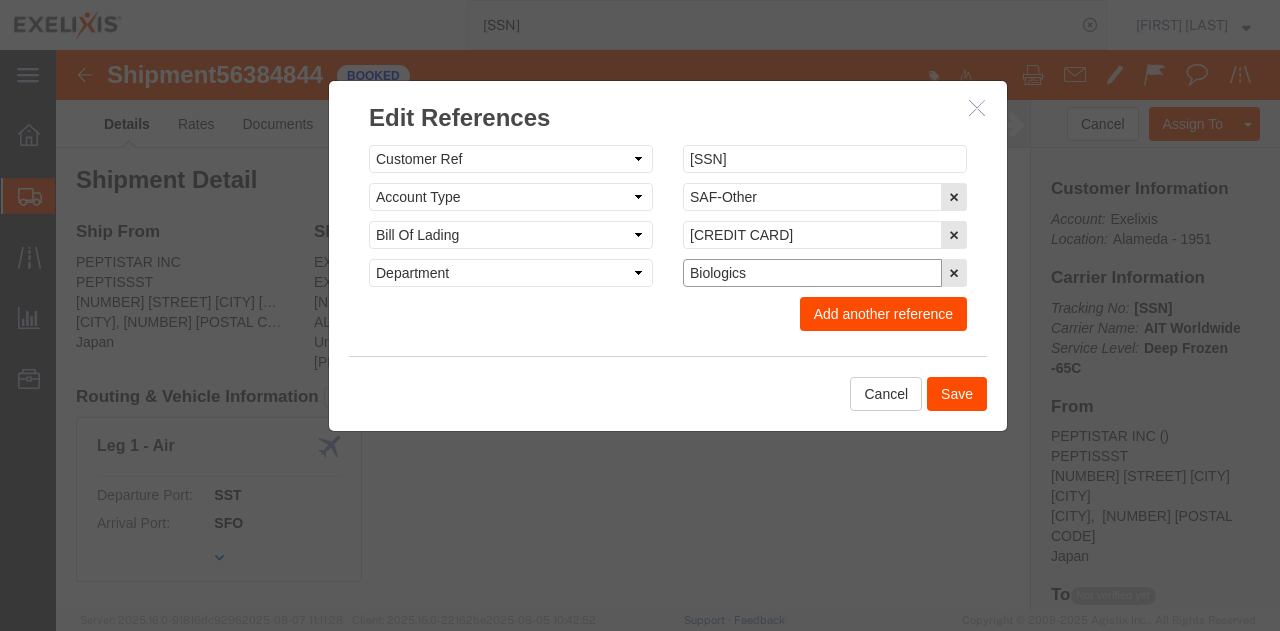 type on "Biologics" 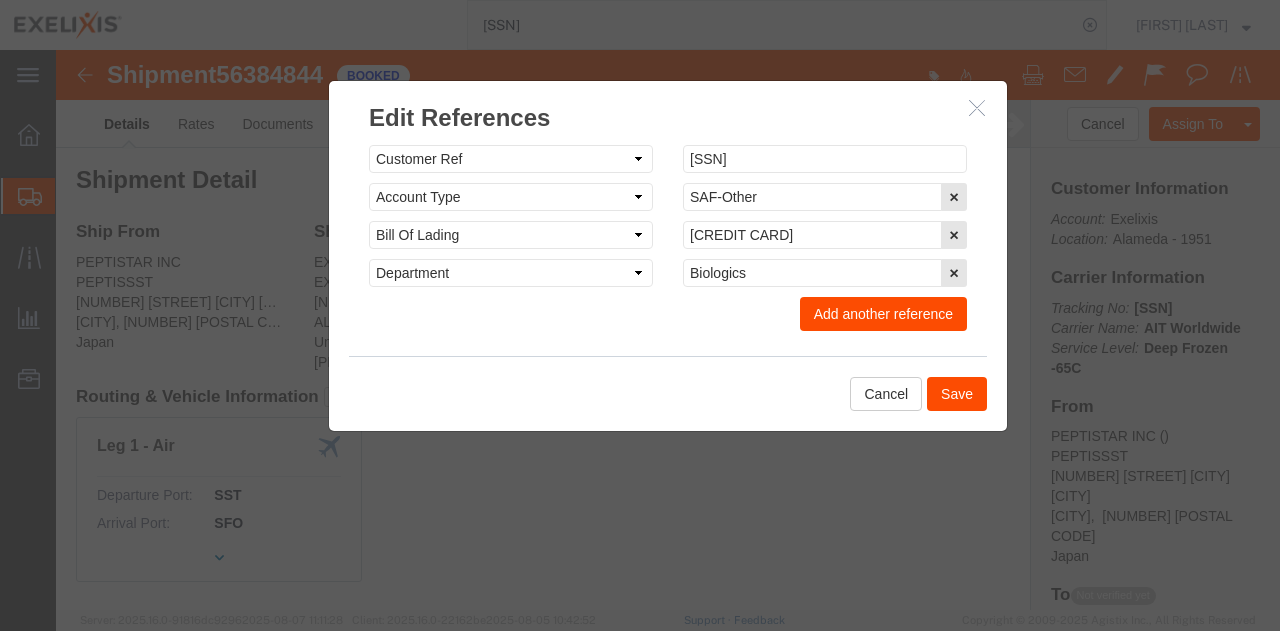 click on "Add another reference" 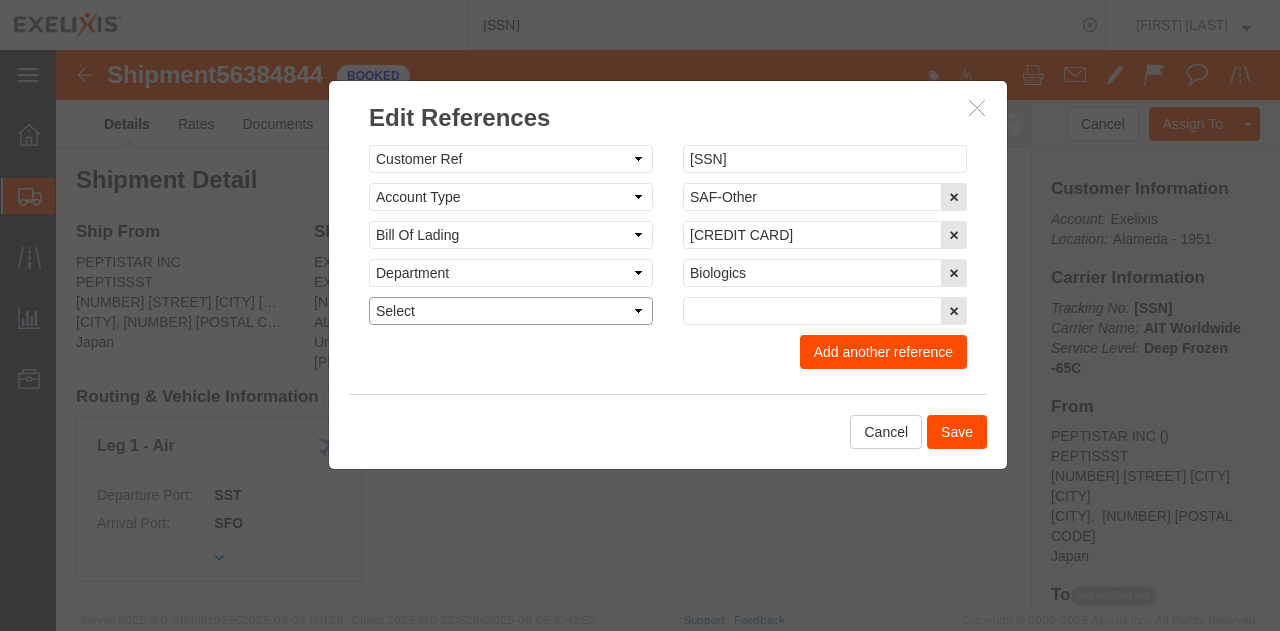 click on "Select Account Type Activity ID Airline Appointment Number ASN Batch Request # Bill Of Lading Bin Booking Number Booking Request ID Cancel Pickup Location CBP Entry No Claim Container Number Customer Ref Delivery Number Department Document No Expenditure Export Reference Flight Number General GL Code House Airway Bill Internal Requisition Invoice Number ITN No Job Number License Lloyd's Code Lot Number Master Airway Bill Master Tracking Number Material Requisition Order Number Organization Packing Slip Pickup Number Pickup Request PO Line Item No PRO # Problem File Number Project Project Number Protocol Number Purchase Order Quote Number R.M.A. Release Number Route Sales Order Seal Number Serial No Shipment Id Number Shipment Line No Study Number Task Tender ID VAT Number Vessel Name VIN Voyage Number Waybill Number Work Order" 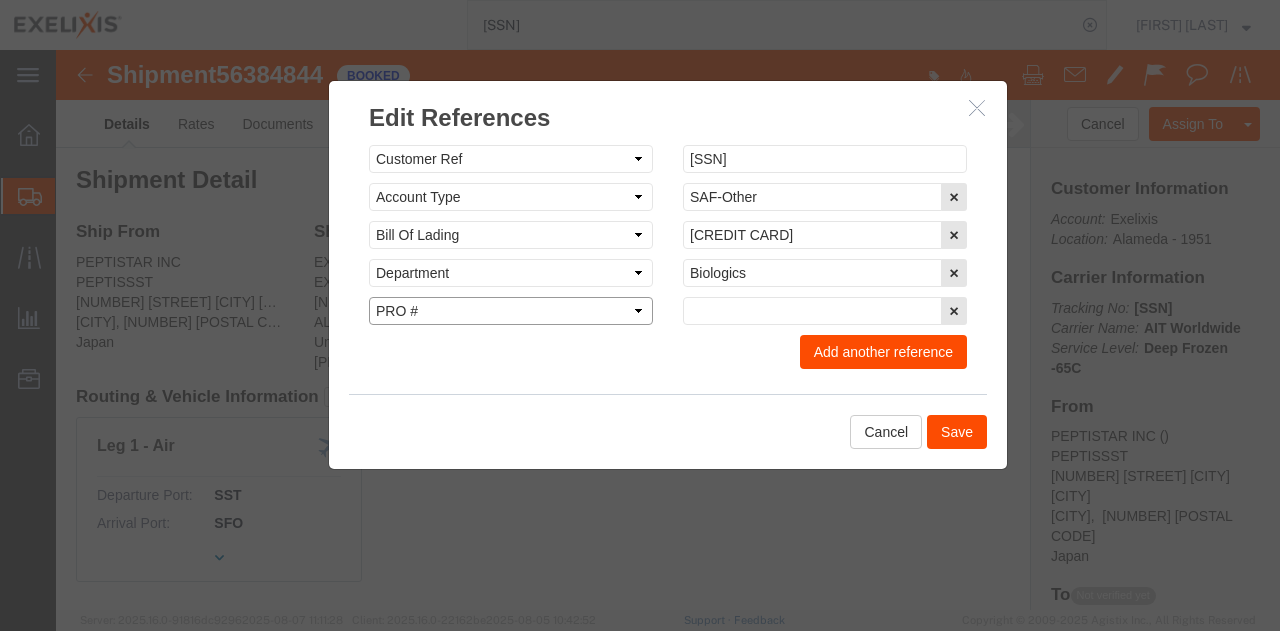 click on "Select Account Type Activity ID Airline Appointment Number ASN Batch Request # Bill Of Lading Bin Booking Number Booking Request ID Cancel Pickup Location CBP Entry No Claim Container Number Customer Ref Delivery Number Department Document No Expenditure Export Reference Flight Number General GL Code House Airway Bill Internal Requisition Invoice Number ITN No Job Number License Lloyd's Code Lot Number Master Airway Bill Master Tracking Number Material Requisition Order Number Organization Packing Slip Pickup Number Pickup Request PO Line Item No PRO # Problem File Number Project Project Number Protocol Number Purchase Order Quote Number R.M.A. Release Number Route Sales Order Seal Number Serial No Shipment Id Number Shipment Line No Study Number Task Tender ID VAT Number Vessel Name VIN Voyage Number Waybill Number Work Order" 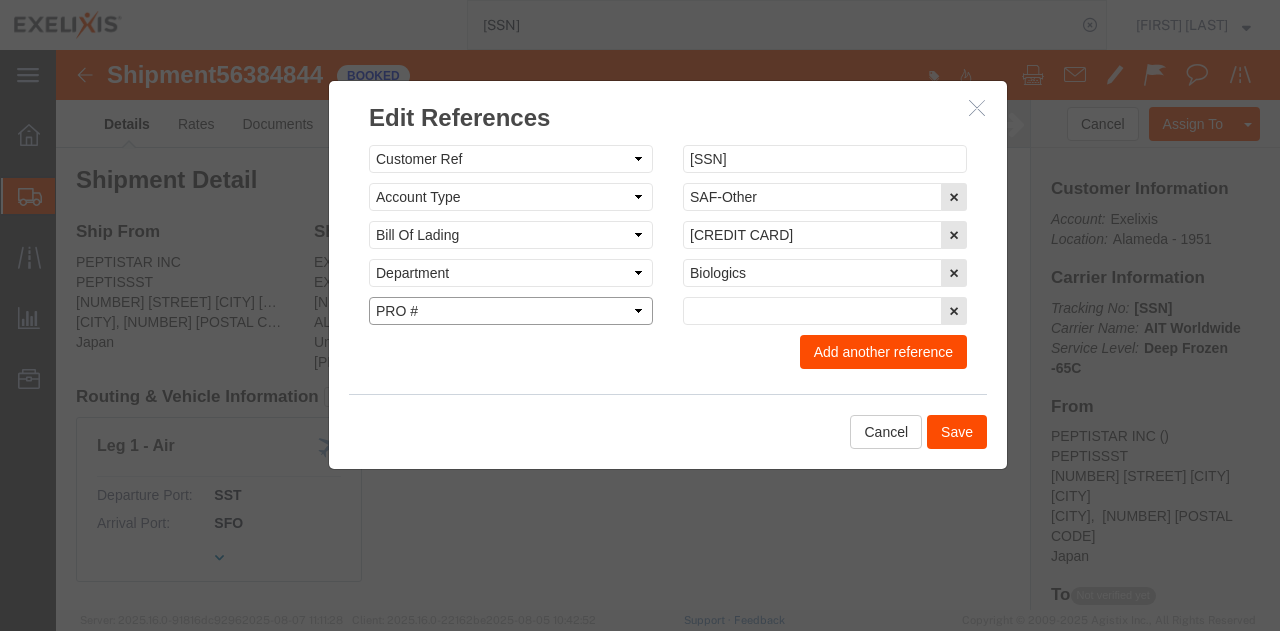 click on "Select Account Type Activity ID Airline Appointment Number ASN Batch Request # Bill Of Lading Bin Booking Number Booking Request ID Cancel Pickup Location CBP Entry No Claim Container Number Customer Ref Delivery Number Department Document No Expenditure Export Reference Flight Number General GL Code House Airway Bill Internal Requisition Invoice Number ITN No Job Number License Lloyd's Code Lot Number Master Airway Bill Master Tracking Number Material Requisition Order Number Organization Packing Slip Pickup Number Pickup Request PO Line Item No PRO # Problem File Number Project Project Number Protocol Number Purchase Order Quote Number R.M.A. Release Number Route Sales Order Seal Number Serial No Shipment Id Number Shipment Line No Study Number Task Tender ID VAT Number Vessel Name VIN Voyage Number Waybill Number Work Order" 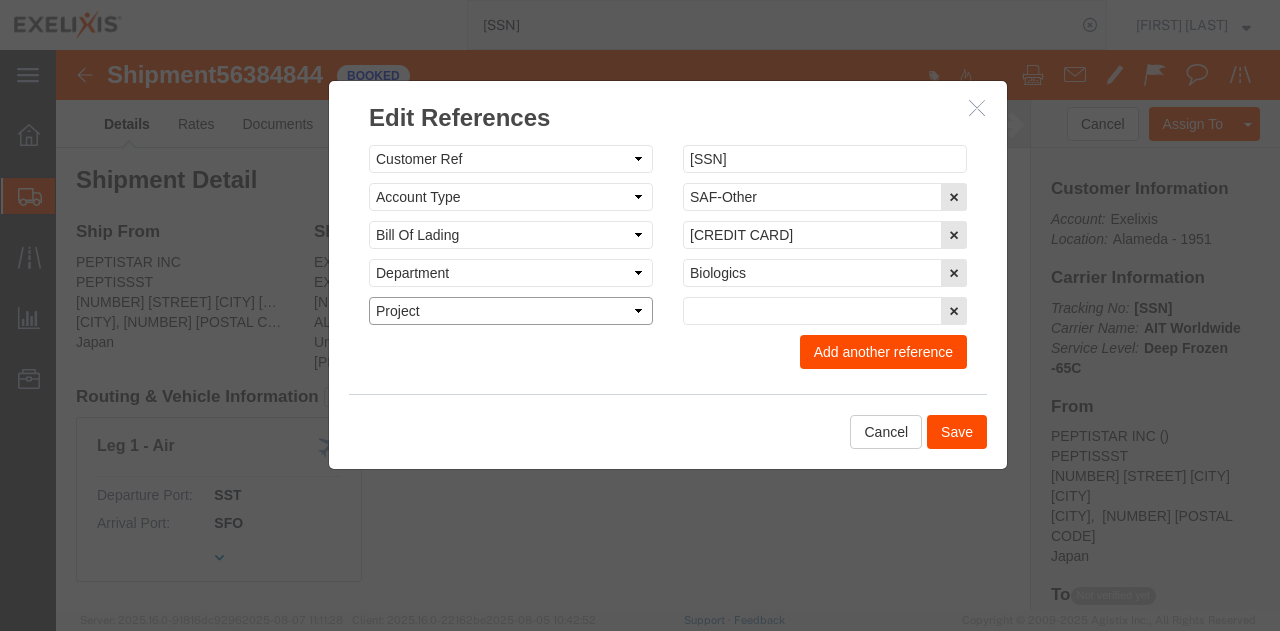 click on "Select Account Type Activity ID Airline Appointment Number ASN Batch Request # Bill Of Lading Bin Booking Number Booking Request ID Cancel Pickup Location CBP Entry No Claim Container Number Customer Ref Delivery Number Department Document No Expenditure Export Reference Flight Number General GL Code House Airway Bill Internal Requisition Invoice Number ITN No Job Number License Lloyd's Code Lot Number Master Airway Bill Master Tracking Number Material Requisition Order Number Organization Packing Slip Pickup Number Pickup Request PO Line Item No PRO # Problem File Number Project Project Number Protocol Number Purchase Order Quote Number R.M.A. Release Number Route Sales Order Seal Number Serial No Shipment Id Number Shipment Line No Study Number Task Tender ID VAT Number Vessel Name VIN Voyage Number Waybill Number Work Order" 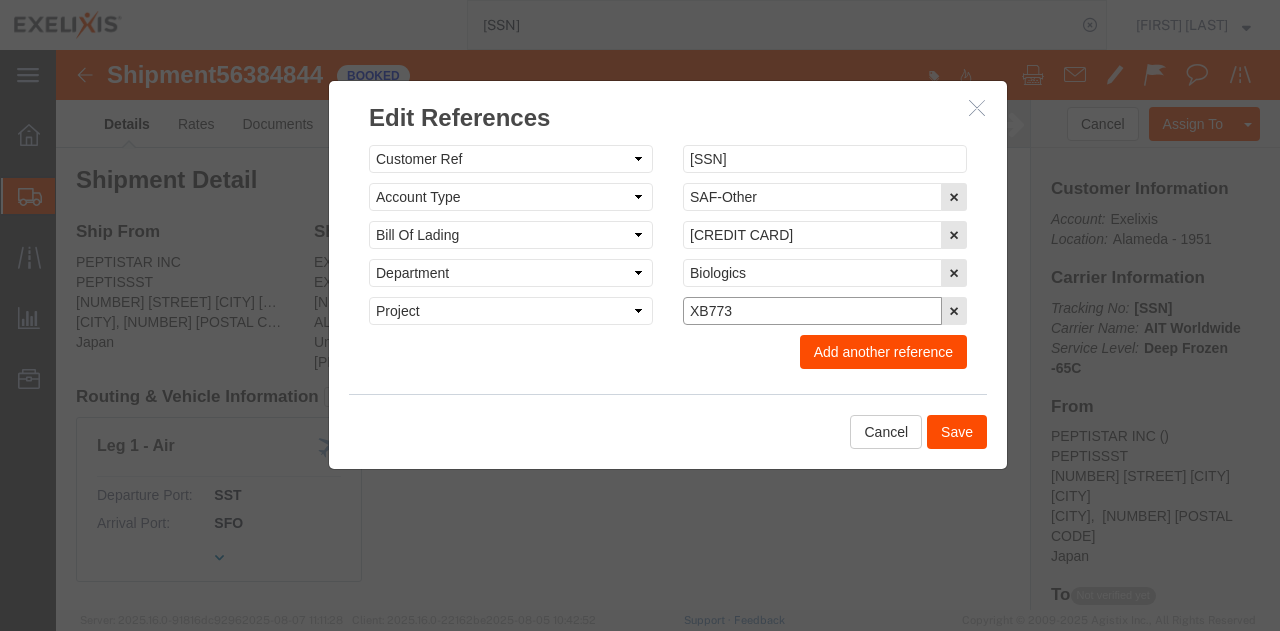 type on "XB773" 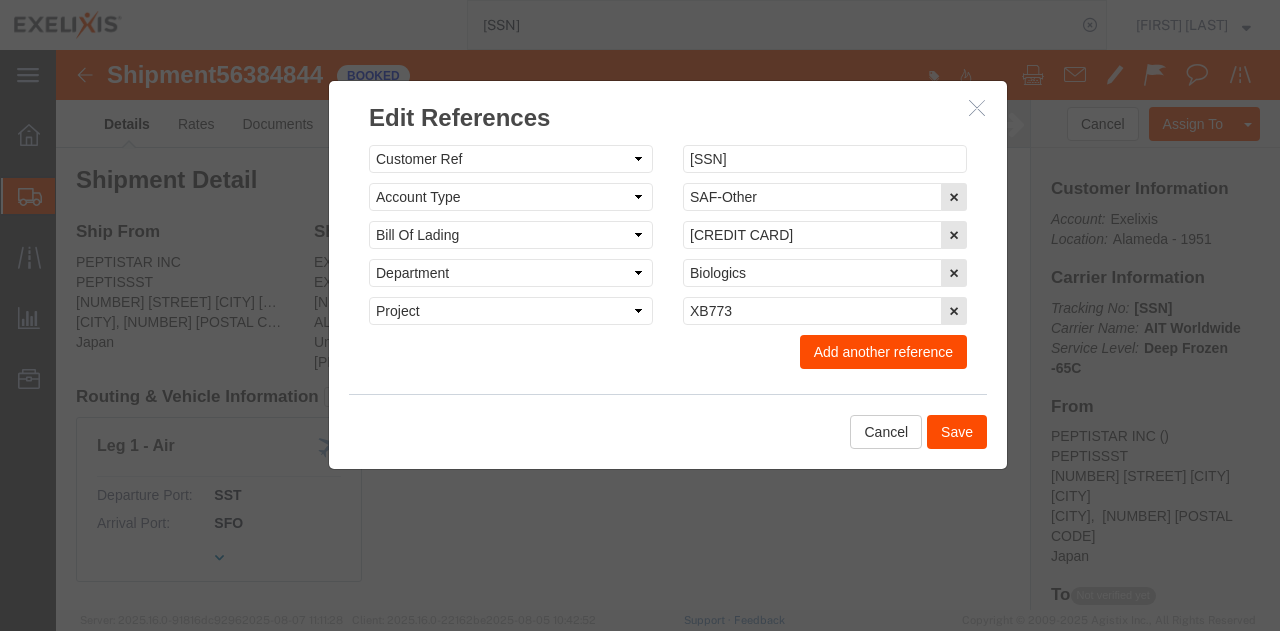 click on "Add another reference" 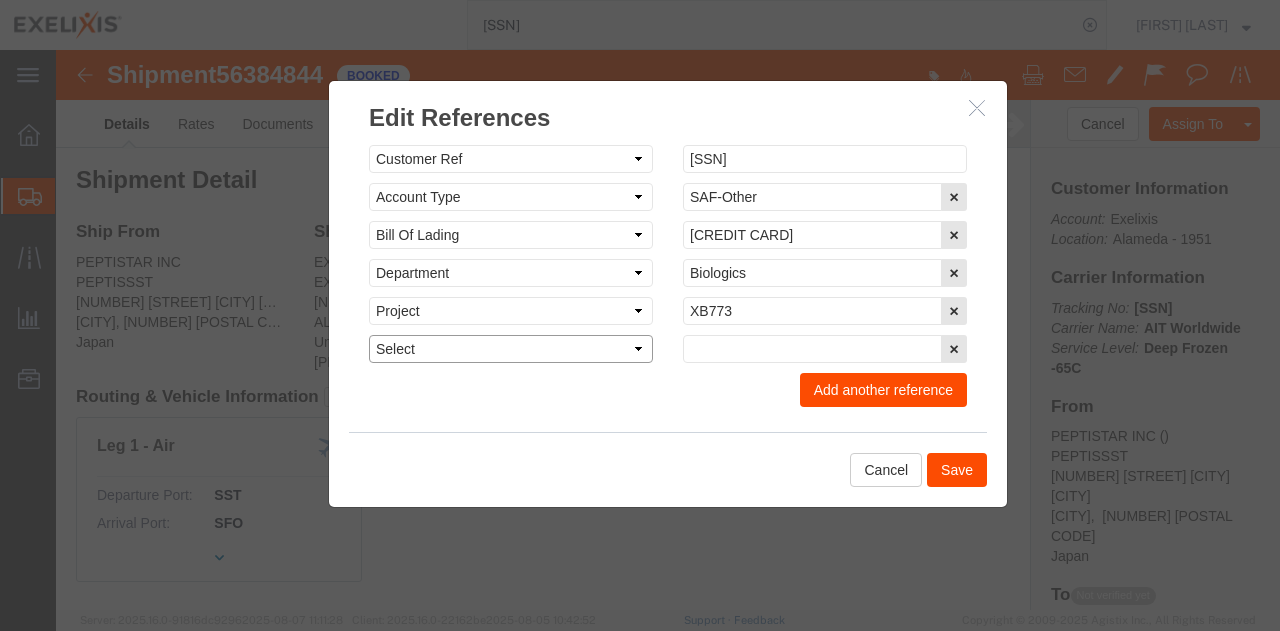 click on "Select Account Type Activity ID Airline Appointment Number ASN Batch Request # Bill Of Lading Bin Booking Number Booking Request ID Cancel Pickup Location CBP Entry No Claim Container Number Customer Ref Delivery Number Department Document No Expenditure Export Reference Flight Number General GL Code House Airway Bill Internal Requisition Invoice Number ITN No Job Number License Lloyd's Code Lot Number Master Airway Bill Master Tracking Number Material Requisition Order Number Organization Packing Slip Pickup Number Pickup Request PO Line Item No PRO # Problem File Number Project Project Number Protocol Number Purchase Order Quote Number R.M.A. Release Number Route Sales Order Seal Number Serial No Shipment Id Number Shipment Line No Study Number Task Tender ID VAT Number Vessel Name VIN Voyage Number Waybill Number Work Order" 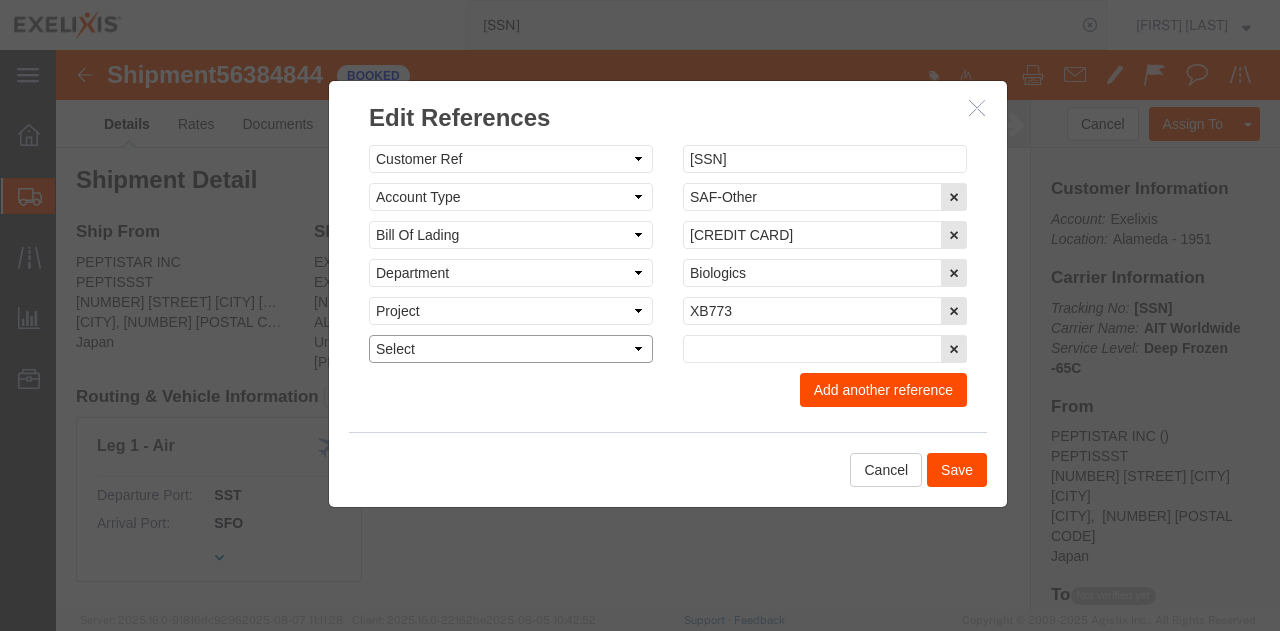 select on "LOT" 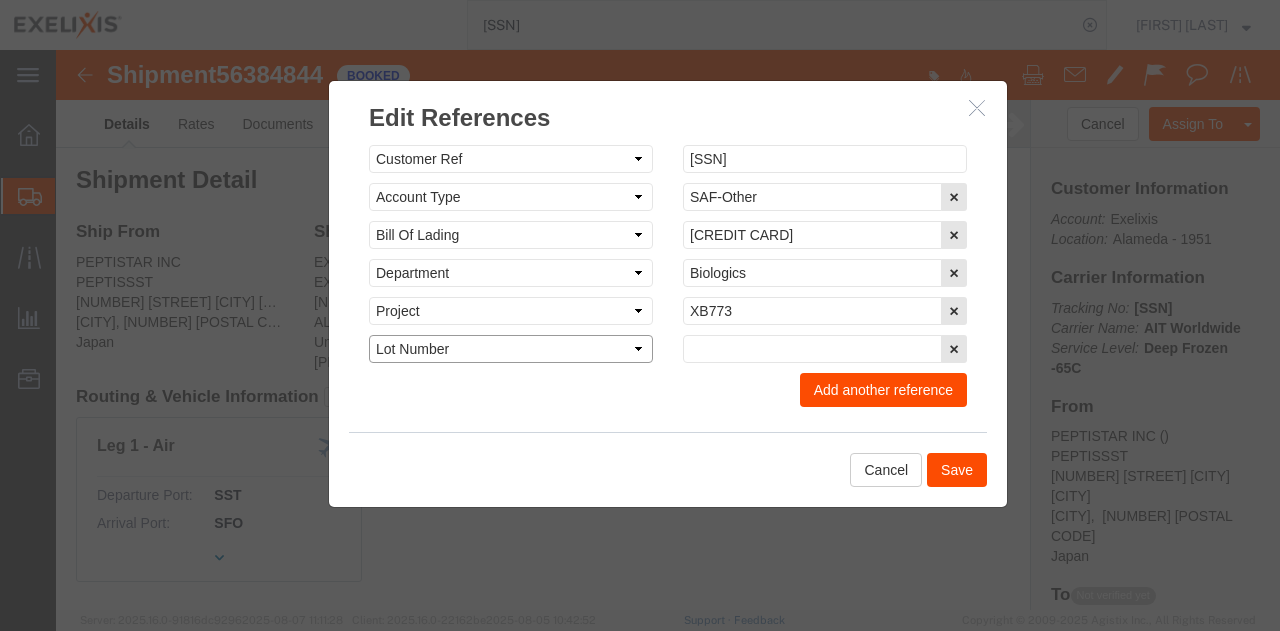 click on "Select Account Type Activity ID Airline Appointment Number ASN Batch Request # Bill Of Lading Bin Booking Number Booking Request ID Cancel Pickup Location CBP Entry No Claim Container Number Customer Ref Delivery Number Department Document No Expenditure Export Reference Flight Number General GL Code House Airway Bill Internal Requisition Invoice Number ITN No Job Number License Lloyd's Code Lot Number Master Airway Bill Master Tracking Number Material Requisition Order Number Organization Packing Slip Pickup Number Pickup Request PO Line Item No PRO # Problem File Number Project Project Number Protocol Number Purchase Order Quote Number R.M.A. Release Number Route Sales Order Seal Number Serial No Shipment Id Number Shipment Line No Study Number Task Tender ID VAT Number Vessel Name VIN Voyage Number Waybill Number Work Order" 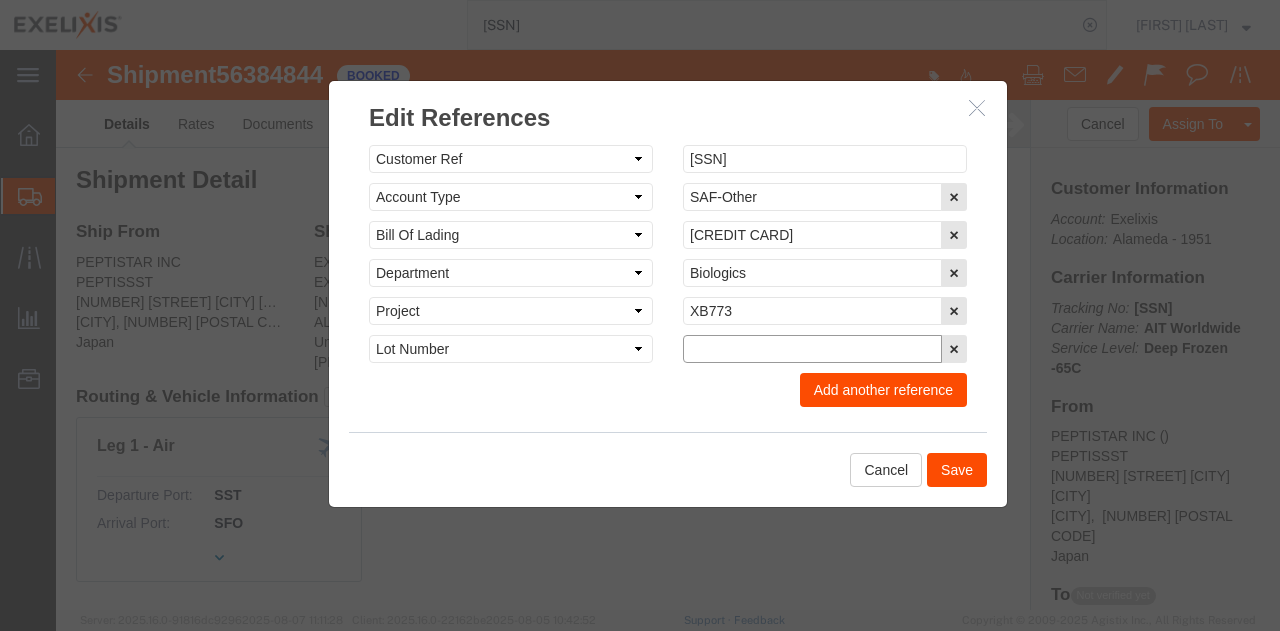 paste on "P250530-001-01" 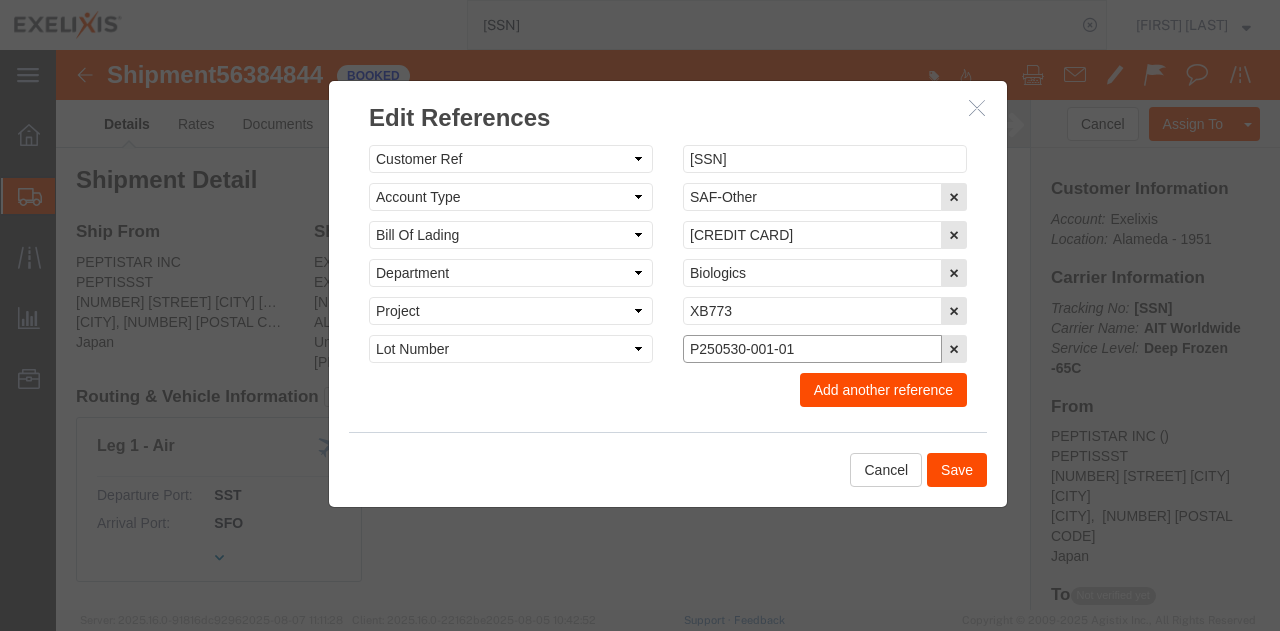 type on "P250530-001-01" 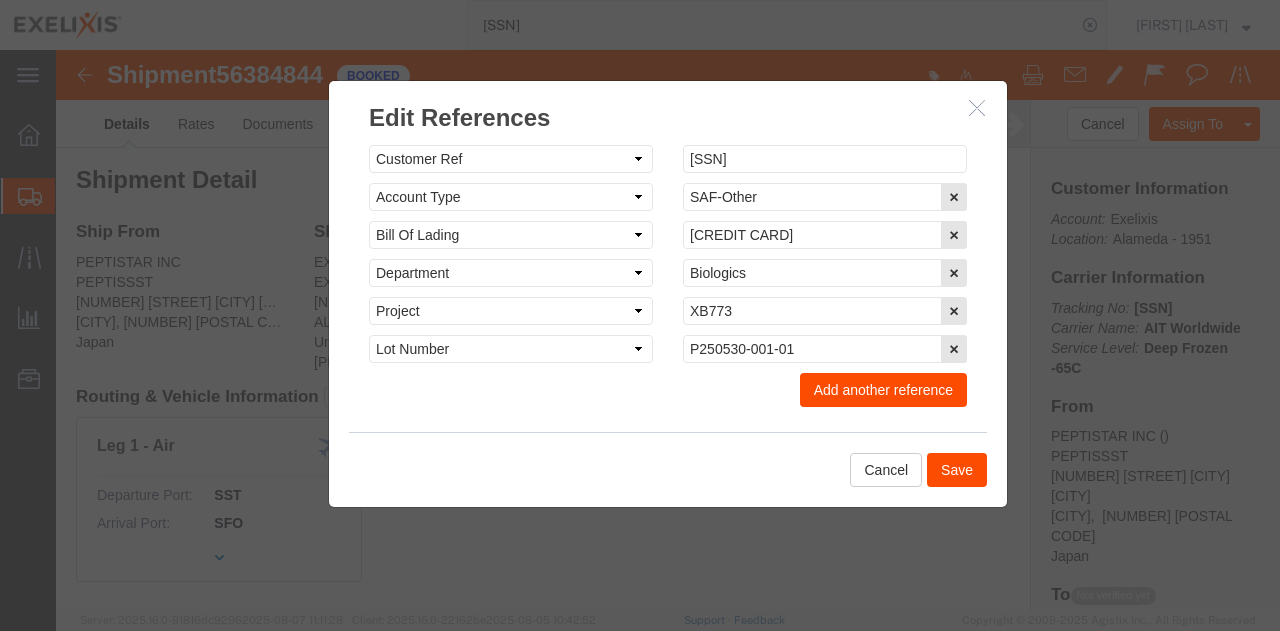 click on "Save" 